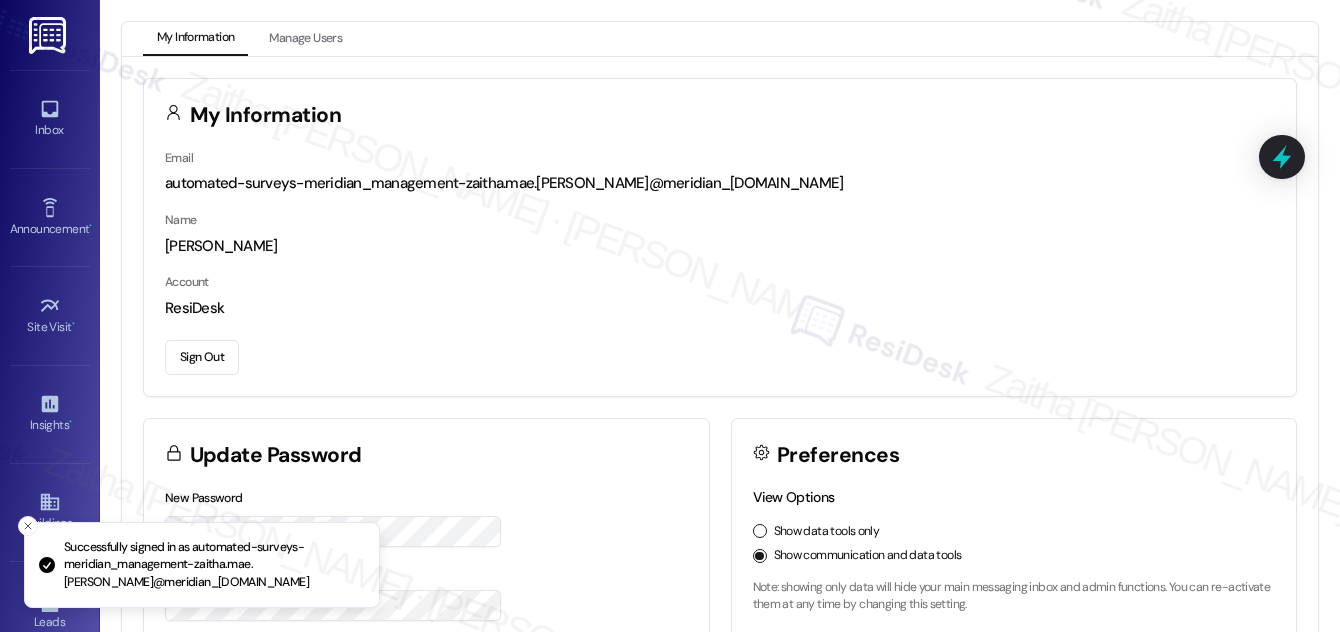 scroll, scrollTop: 0, scrollLeft: 0, axis: both 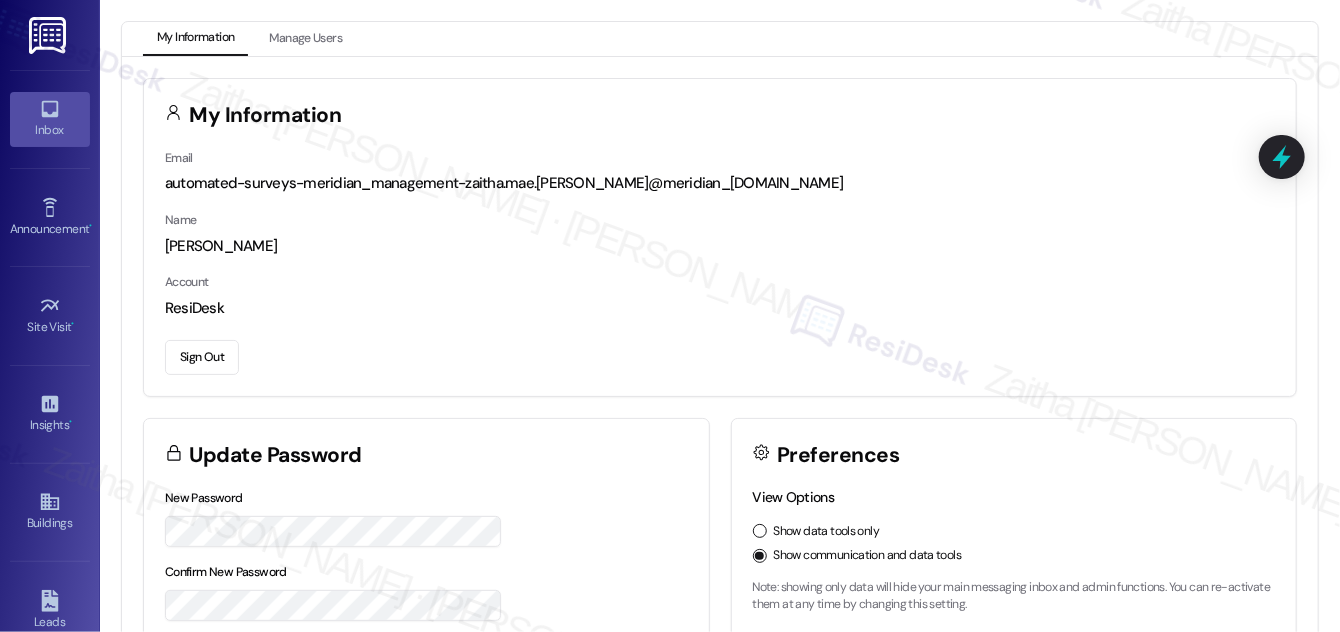 click on "Inbox" at bounding box center (50, 130) 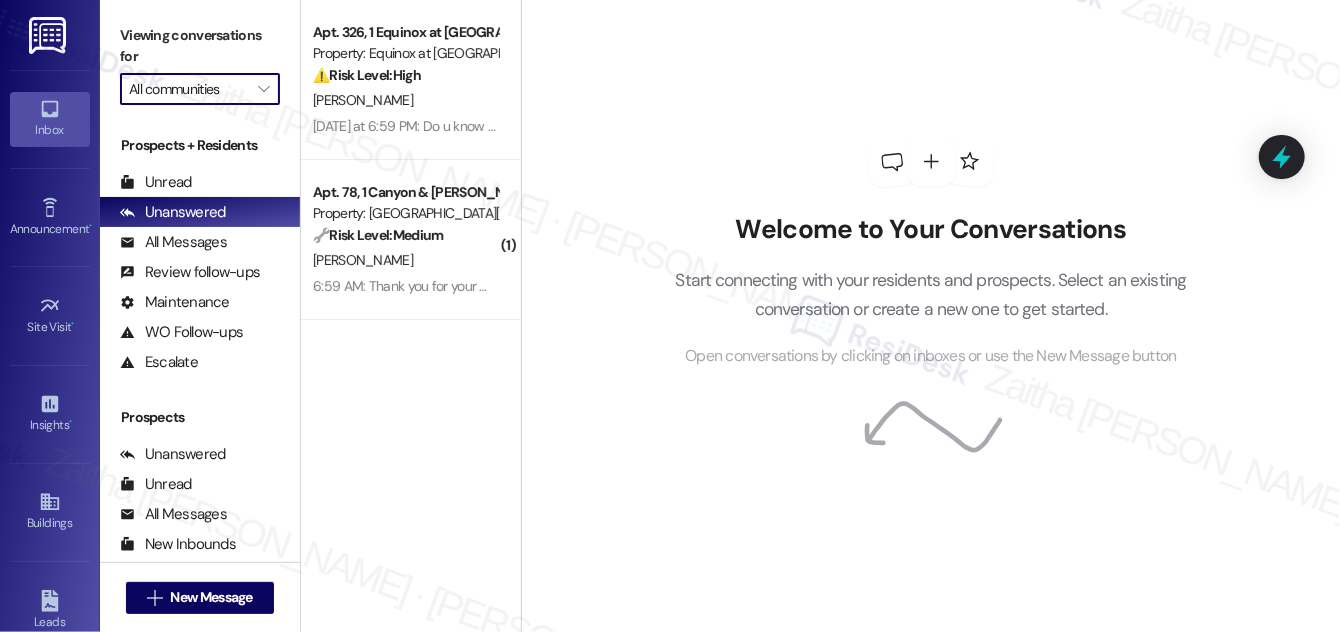 click on "All communities" at bounding box center (188, 89) 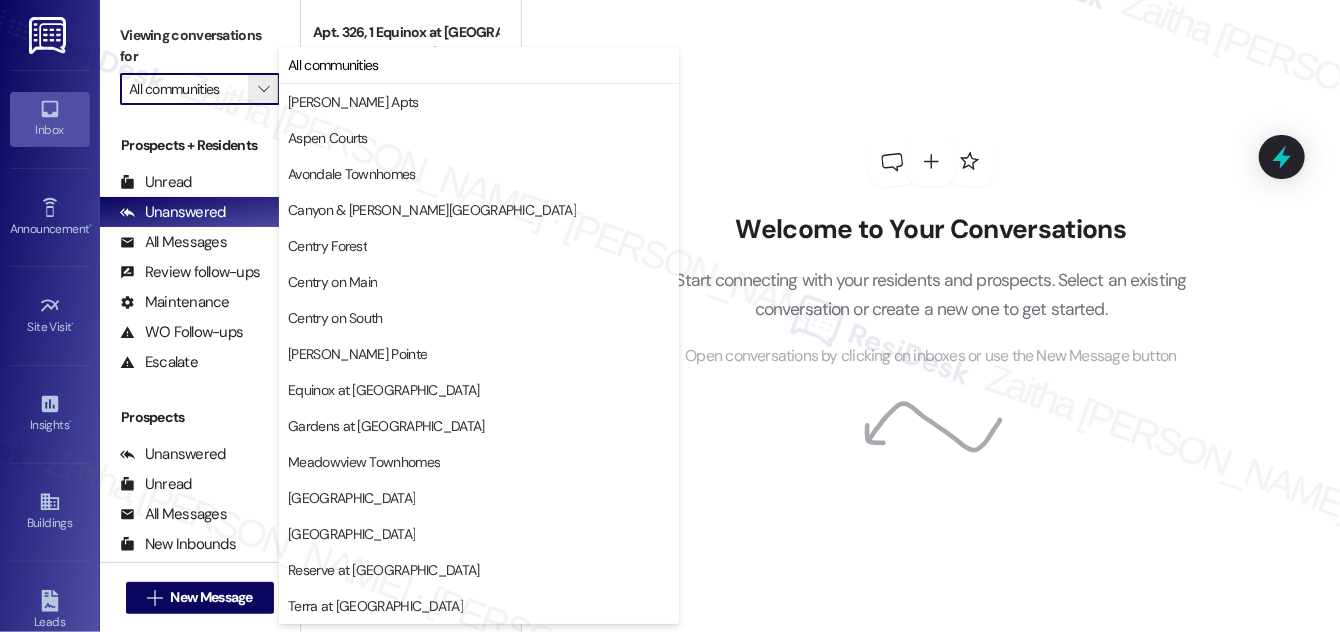 click on "Welcome to Your Conversations Start connecting with your residents and prospects. Select an existing conversation or create a new one to get started. Open conversations by clicking on inboxes or use the New Message button" at bounding box center (931, 253) 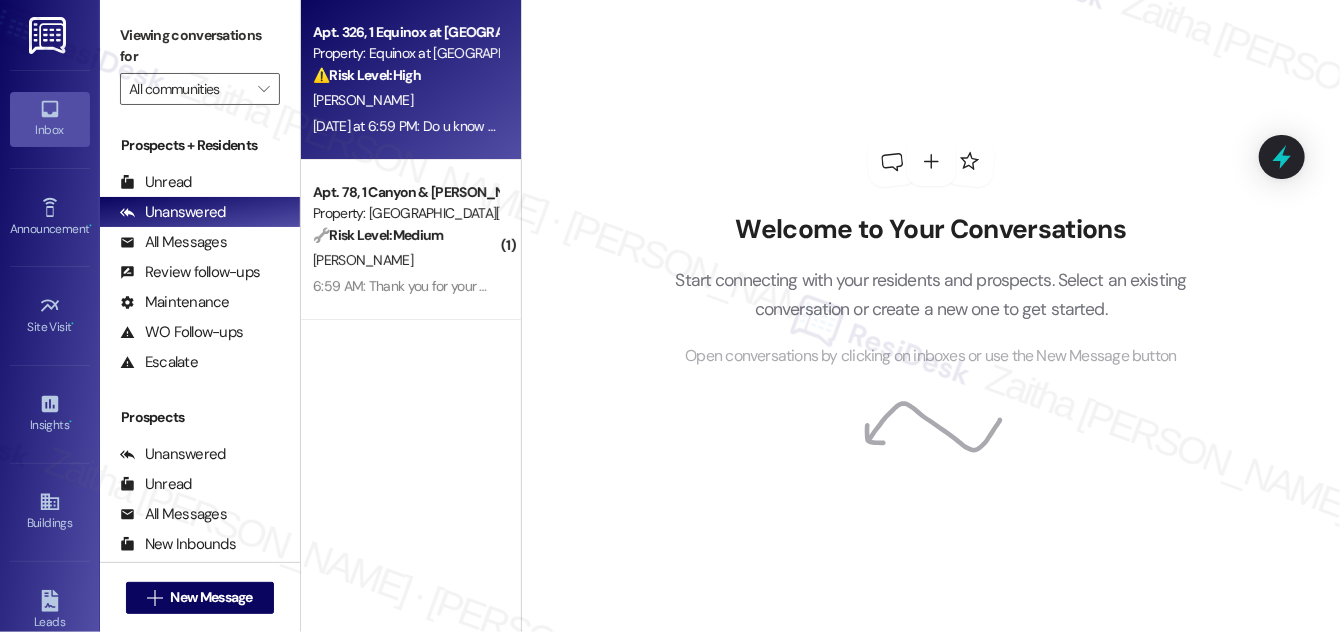 click on "[PERSON_NAME]" at bounding box center (405, 100) 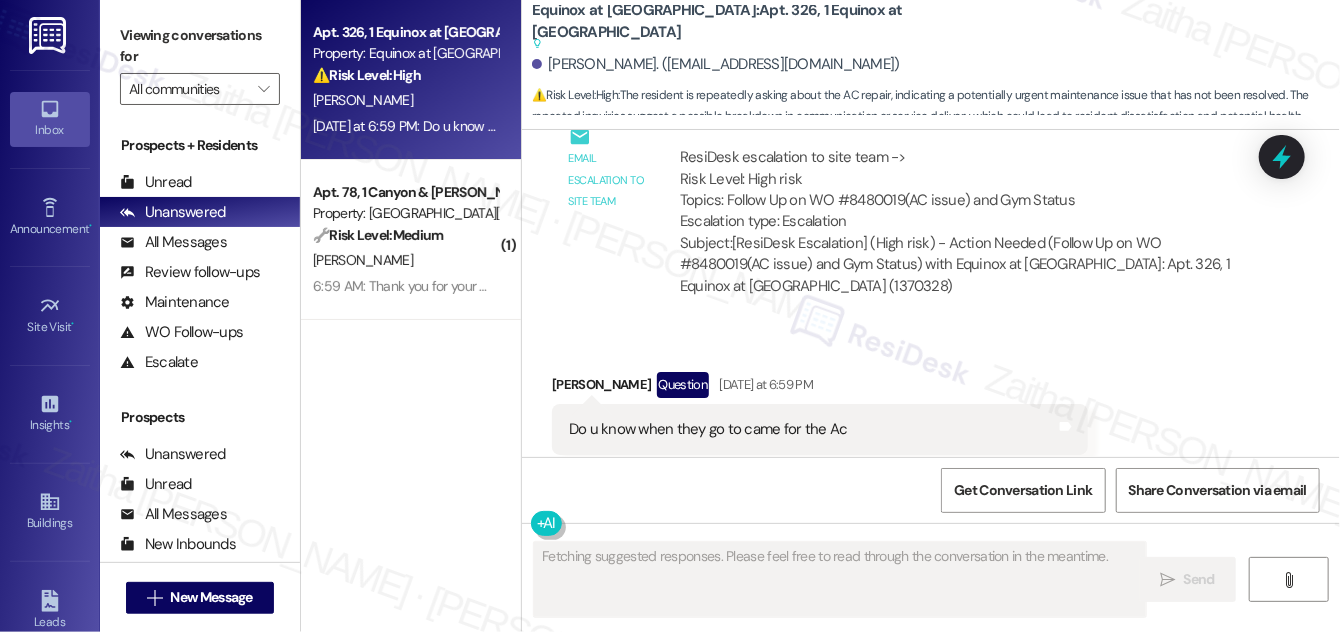 scroll, scrollTop: 22605, scrollLeft: 0, axis: vertical 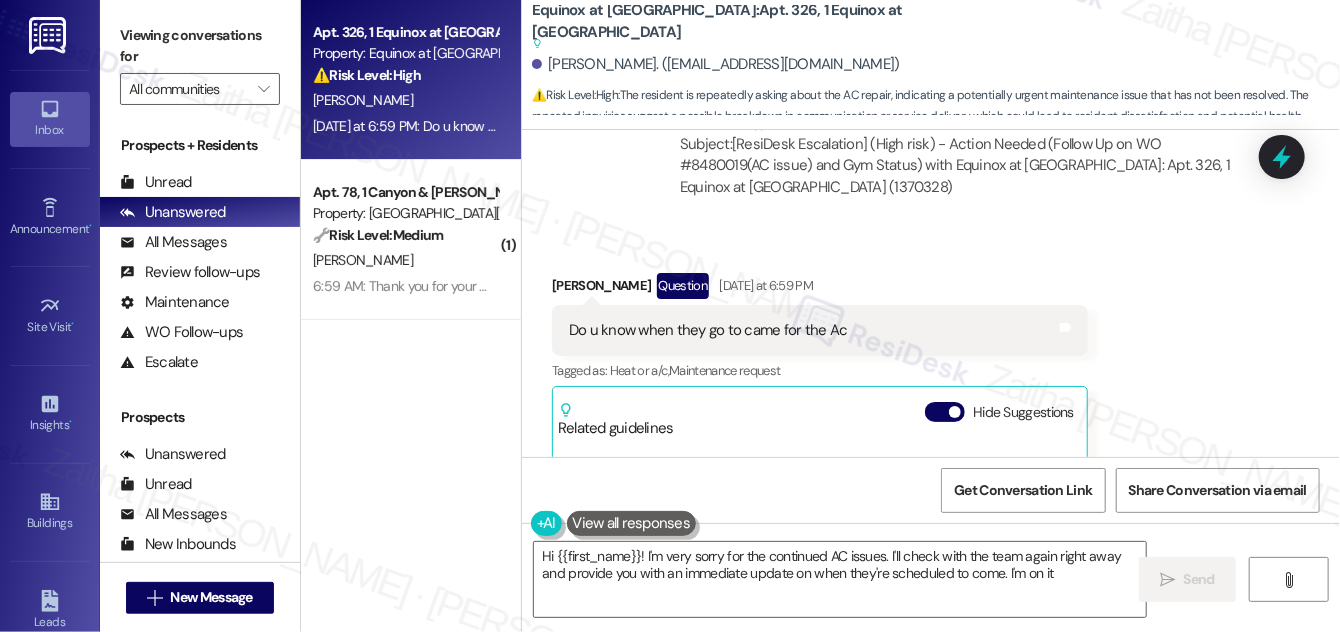 type on "Hi {{first_name}}! I'm very sorry for the continued AC issues. I'll check with the team again right away and provide you with an immediate update on when they're scheduled to come. I'm on it!" 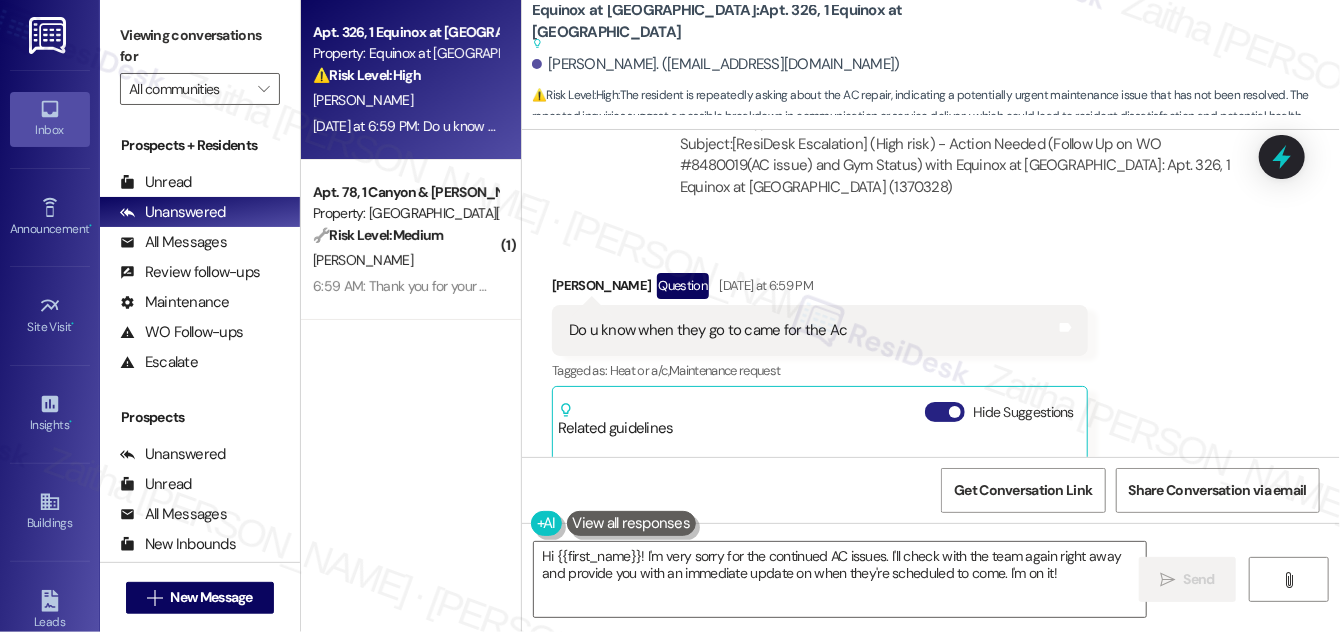 click on "Hide Suggestions" at bounding box center (945, 412) 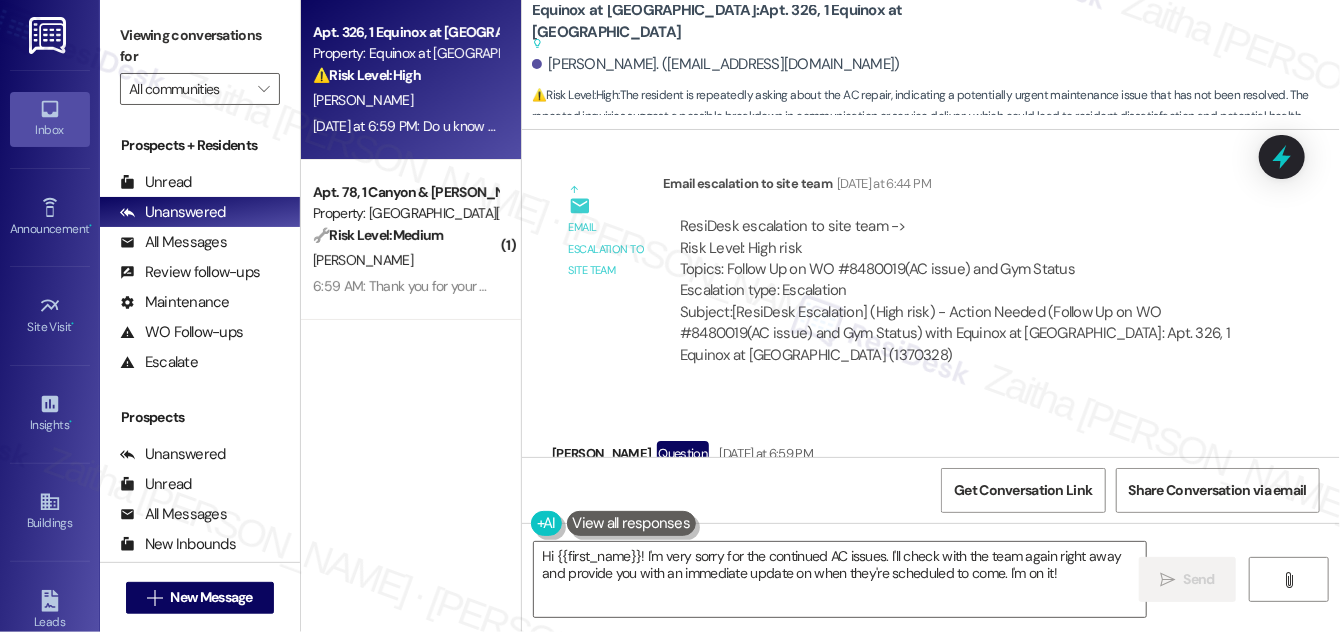 scroll, scrollTop: 22471, scrollLeft: 0, axis: vertical 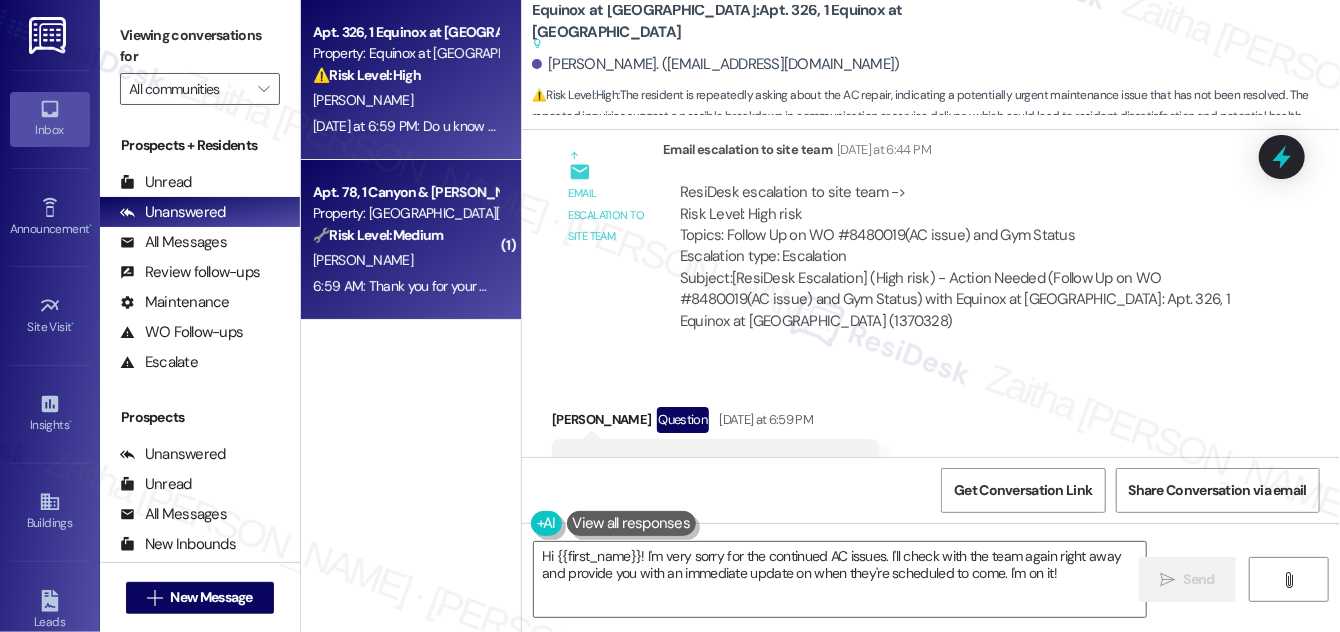 click on "[PERSON_NAME]" at bounding box center (405, 260) 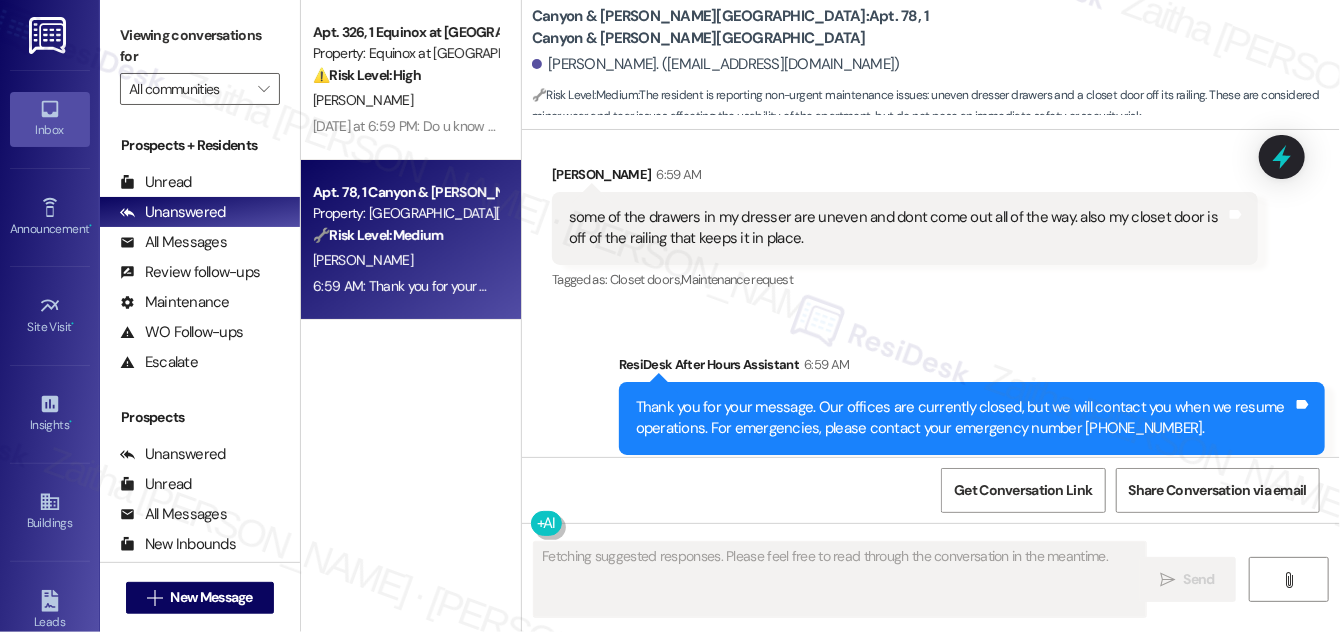 scroll, scrollTop: 1834, scrollLeft: 0, axis: vertical 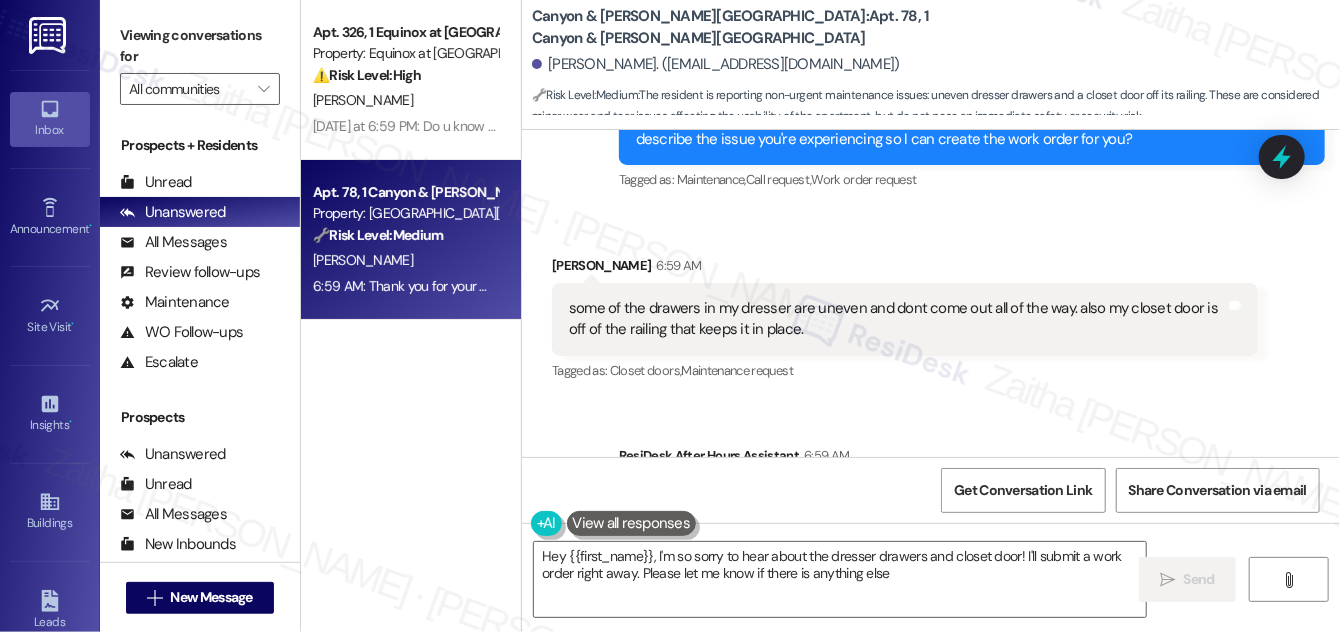 type on "Hey {{first_name}}, I'm so sorry to hear about the dresser drawers and closet door! I'll submit a work order right away. Please let me know if there is anything else!" 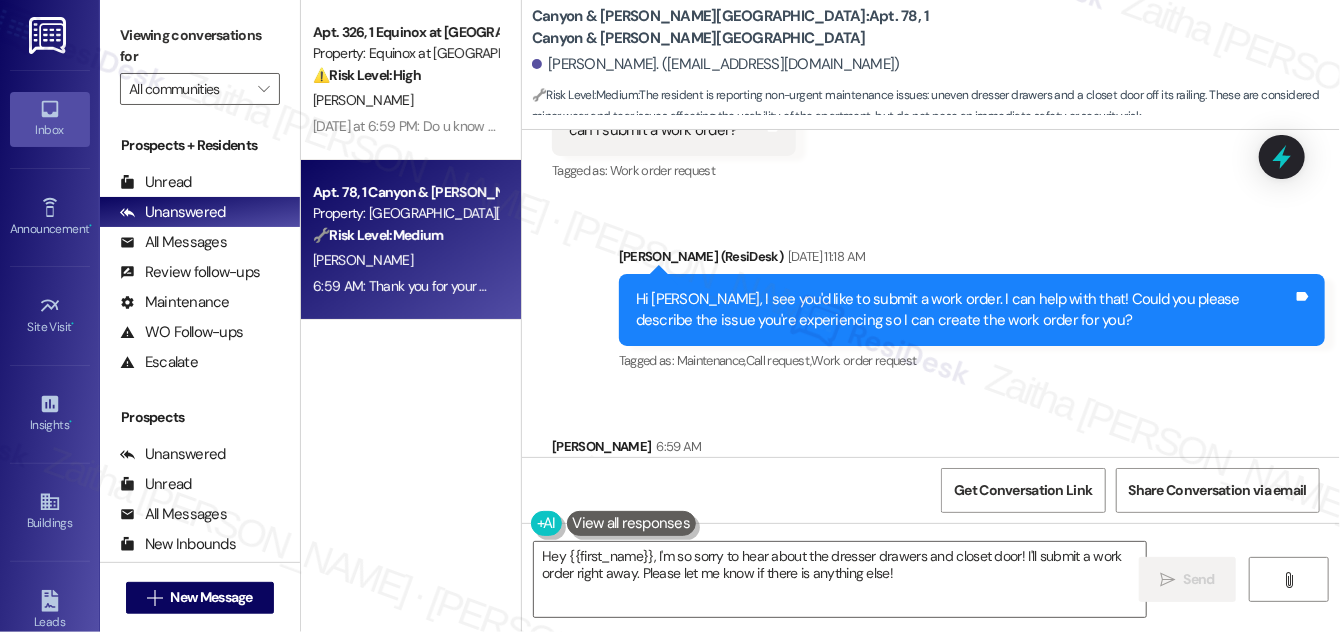 scroll, scrollTop: 1562, scrollLeft: 0, axis: vertical 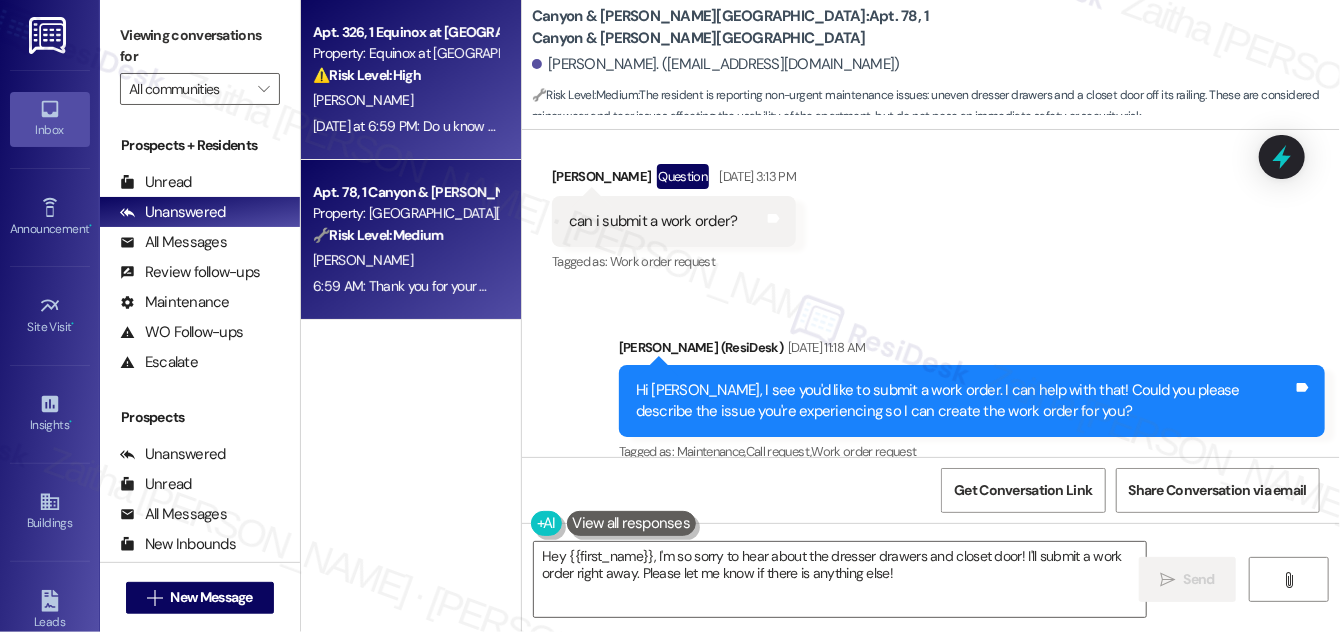 click on "[PERSON_NAME]" at bounding box center [405, 100] 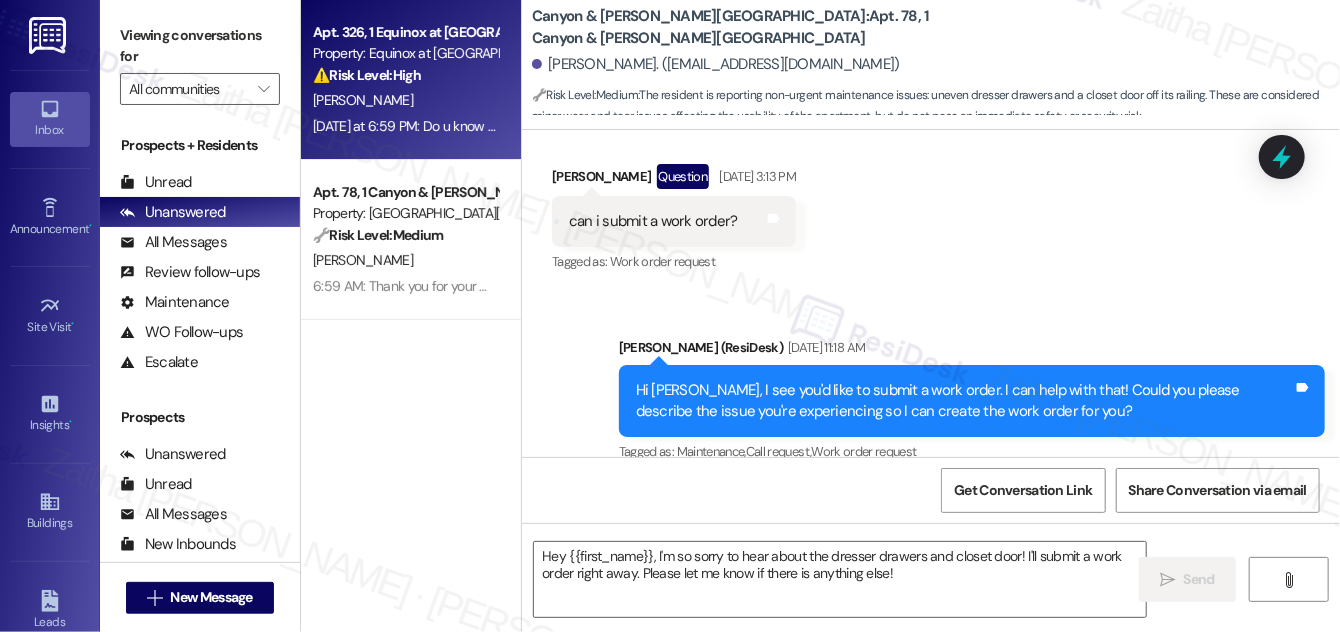 type on "Fetching suggested responses. Please feel free to read through the conversation in the meantime." 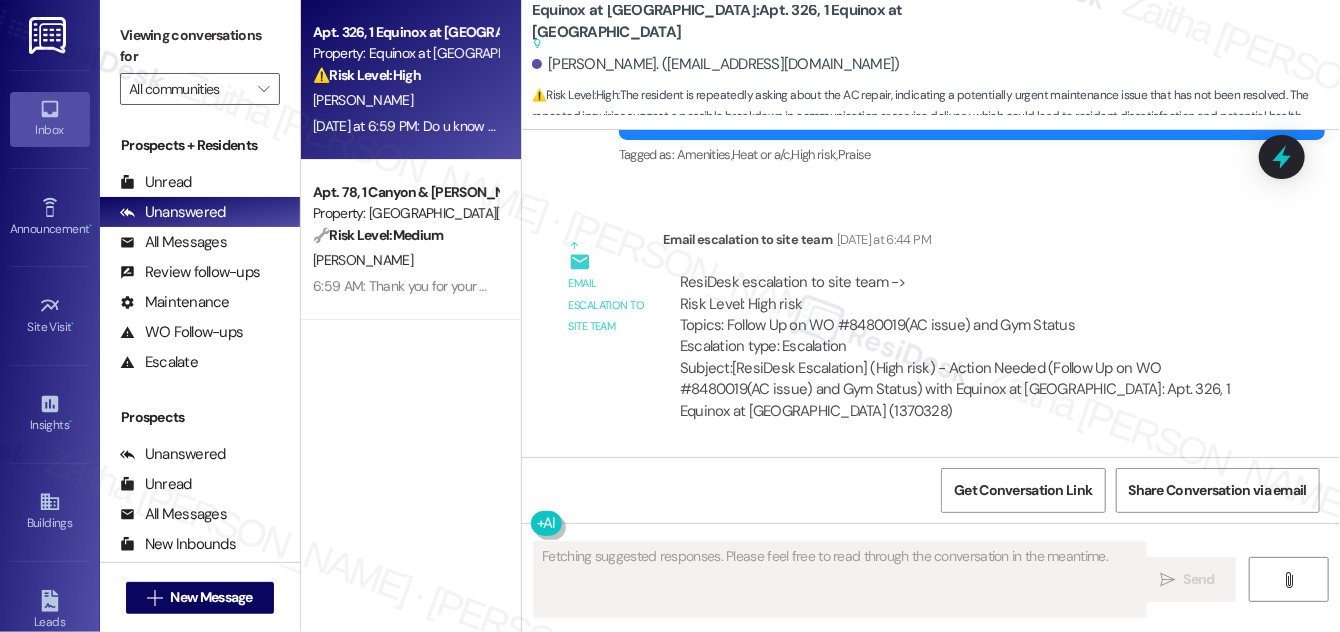 scroll, scrollTop: 22605, scrollLeft: 0, axis: vertical 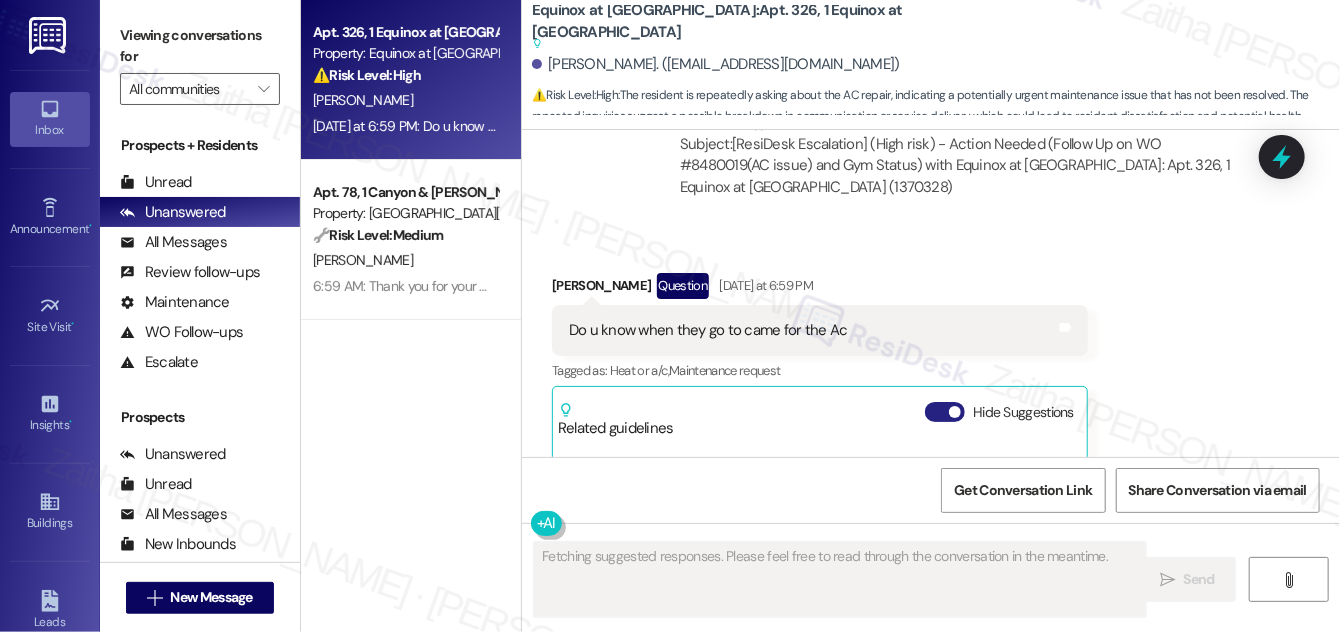 click on "Hide Suggestions" at bounding box center (945, 412) 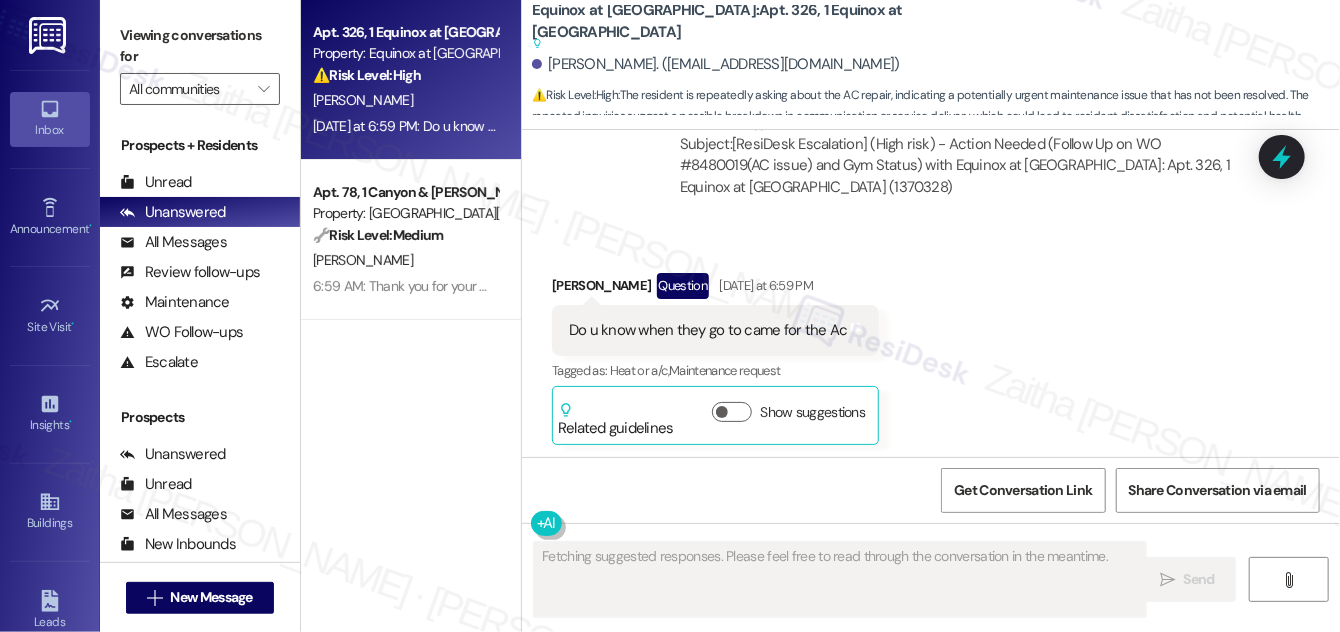 scroll, scrollTop: 22471, scrollLeft: 0, axis: vertical 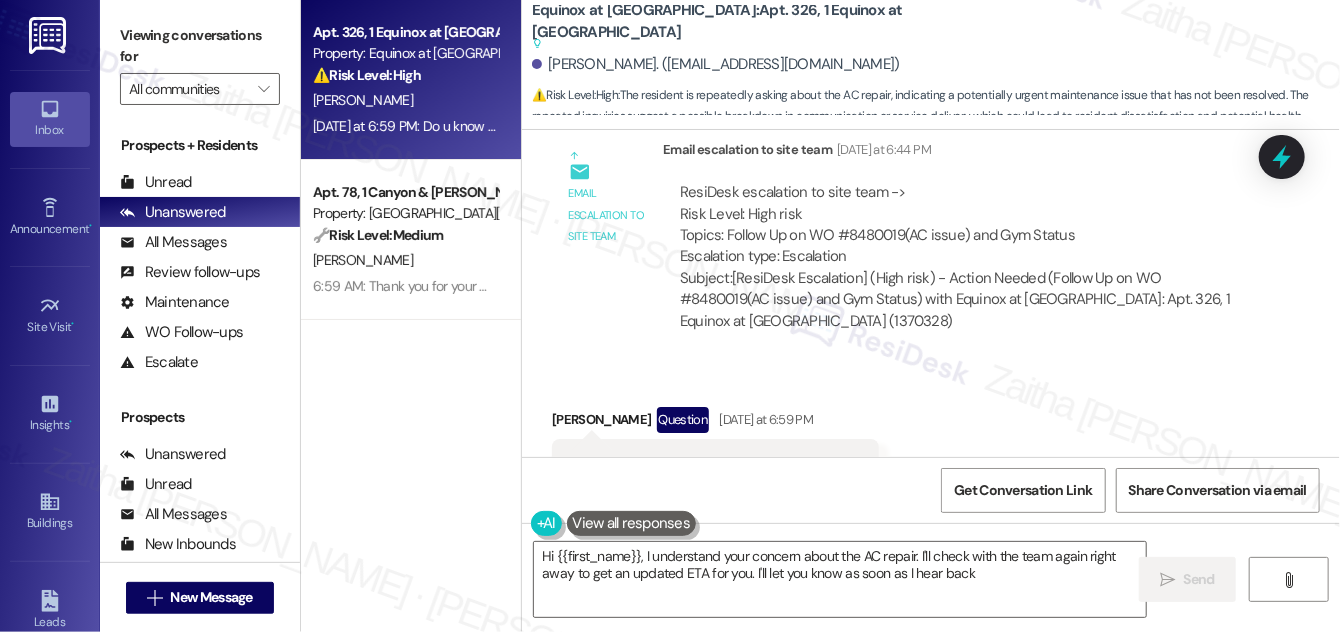 type on "Hi {{first_name}}, I understand your concern about the AC repair. I'll check with the team again right away to get an updated ETA for you. I'll let you know as soon as I hear back!" 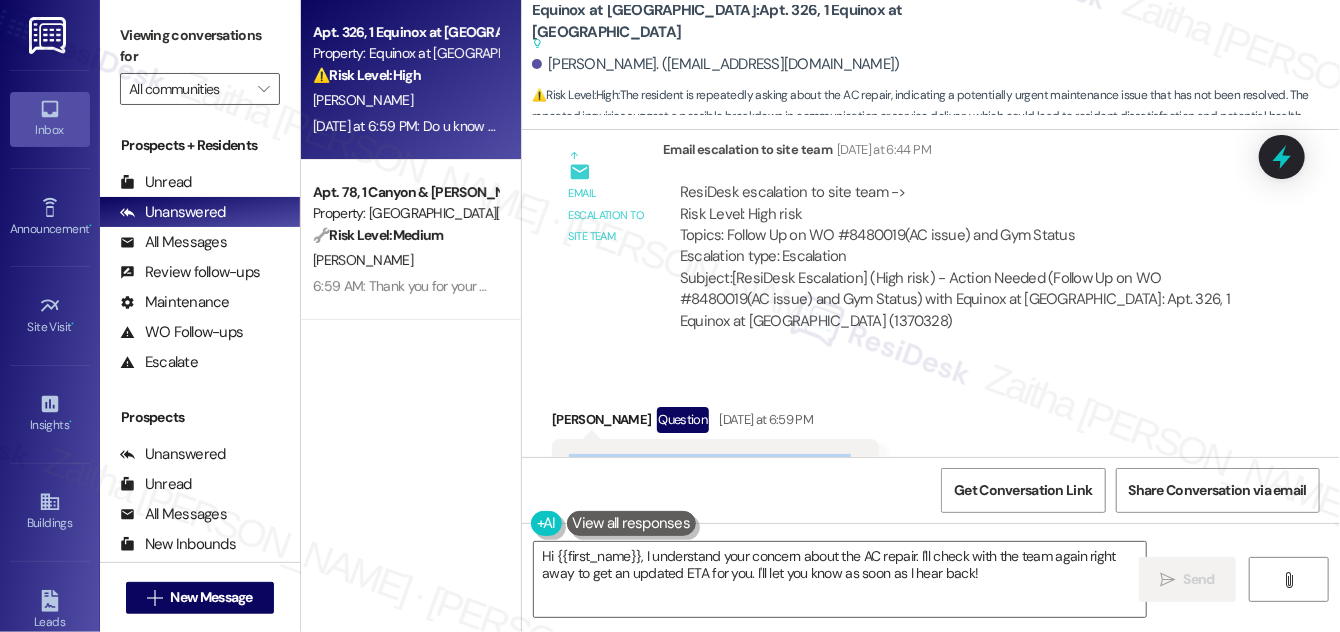 drag, startPoint x: 563, startPoint y: 210, endPoint x: 858, endPoint y: 221, distance: 295.20502 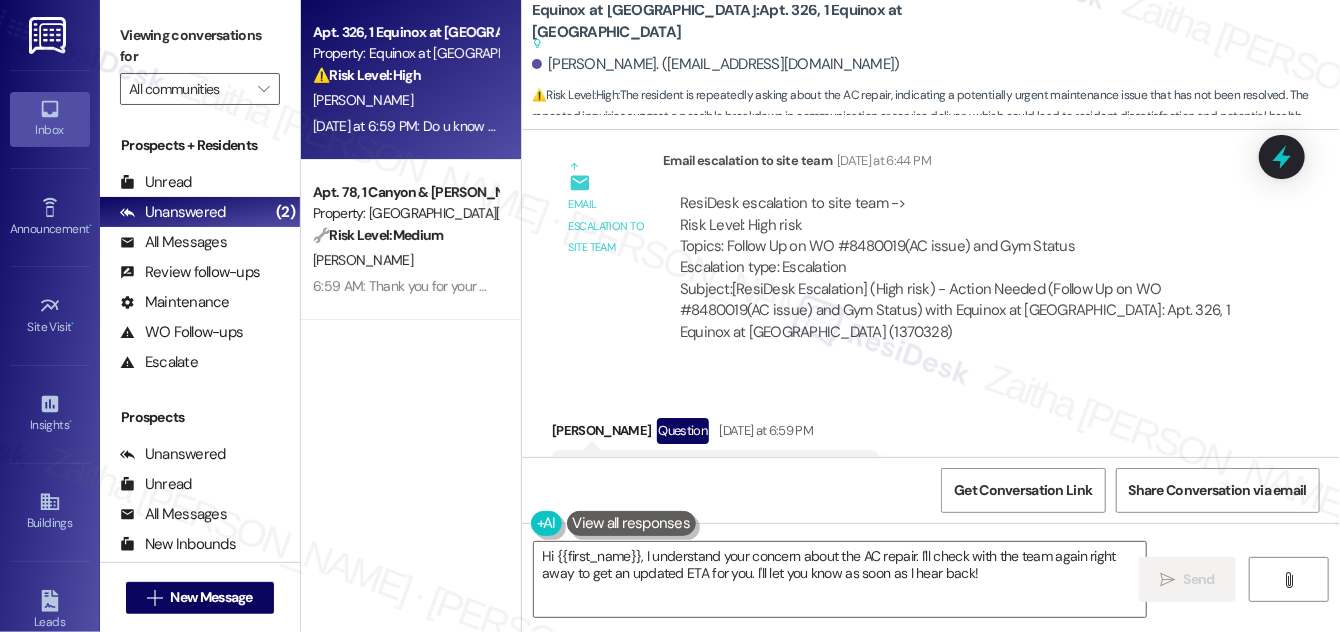 scroll, scrollTop: 22471, scrollLeft: 0, axis: vertical 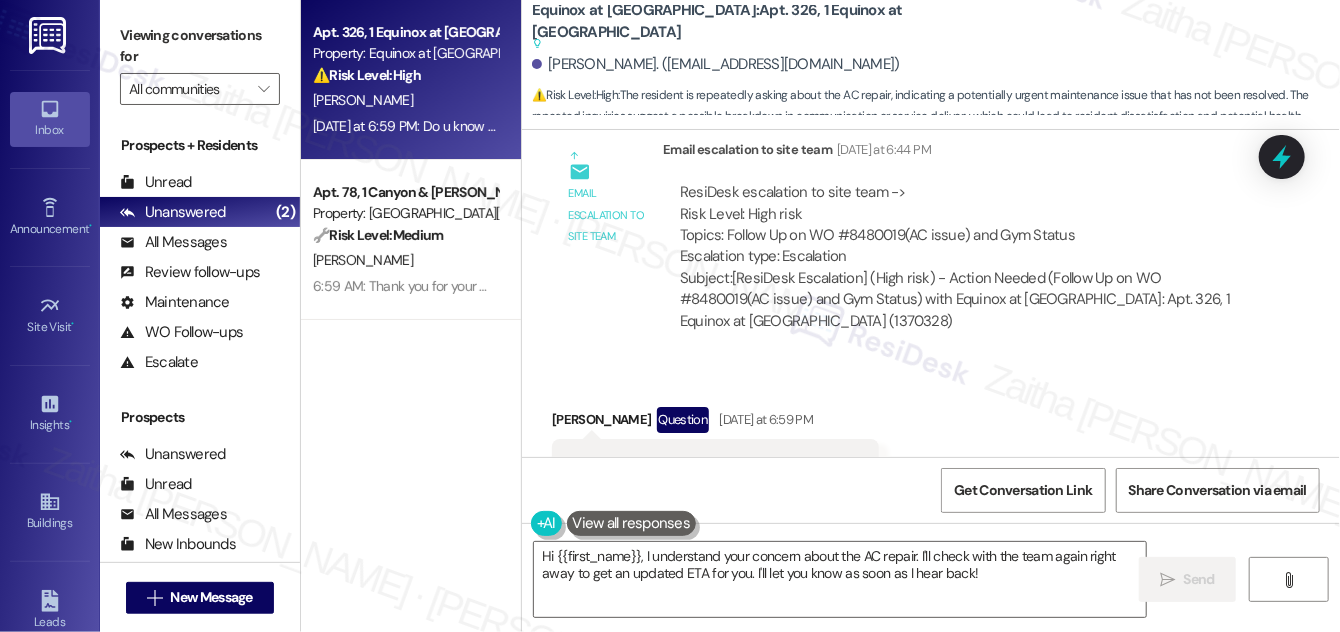 click on "Received via SMS [PERSON_NAME] Question [DATE] at 6:59 PM Do u know when they go to came for the Ac Tags and notes Tagged as:   Heat or a/c ,  Click to highlight conversations about Heat or a/c Maintenance request Click to highlight conversations about Maintenance request  Related guidelines Show suggestions" at bounding box center (931, 478) 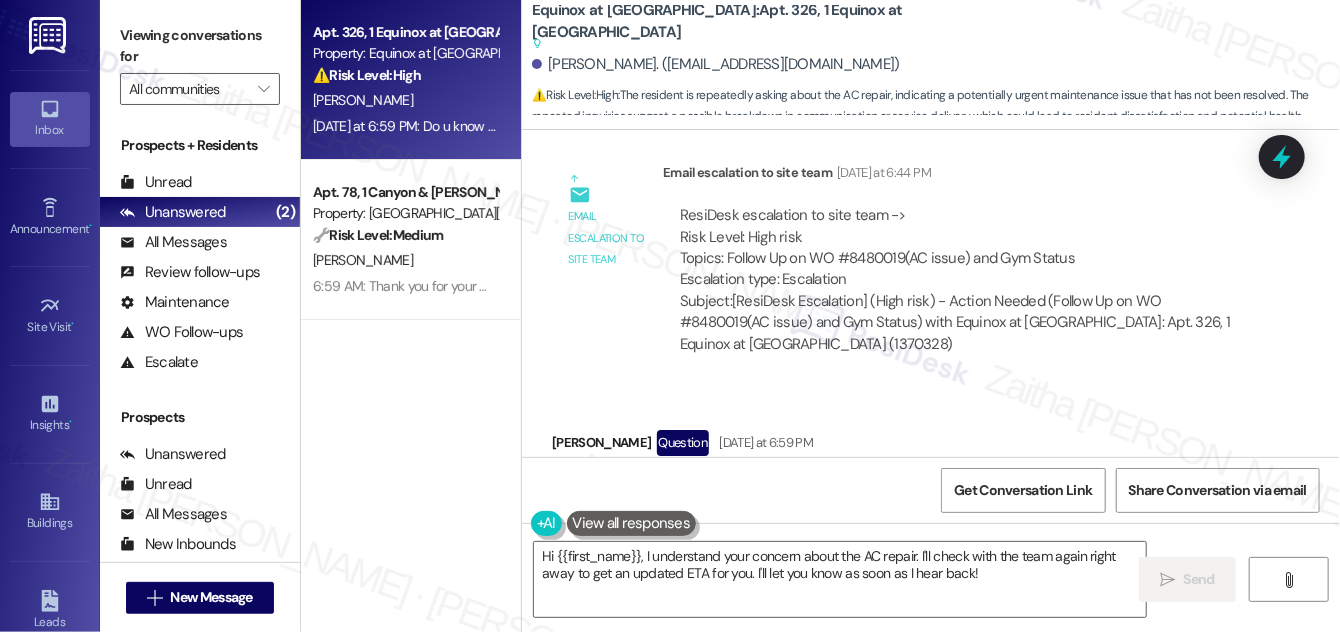 scroll, scrollTop: 22471, scrollLeft: 0, axis: vertical 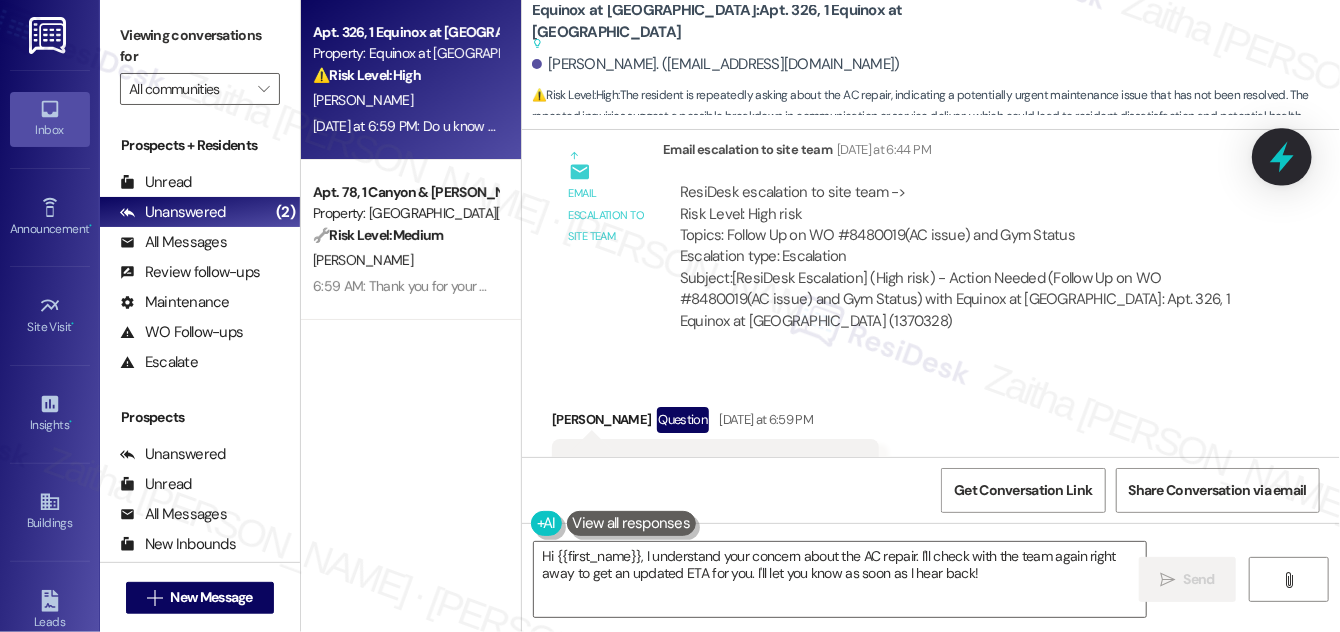 click 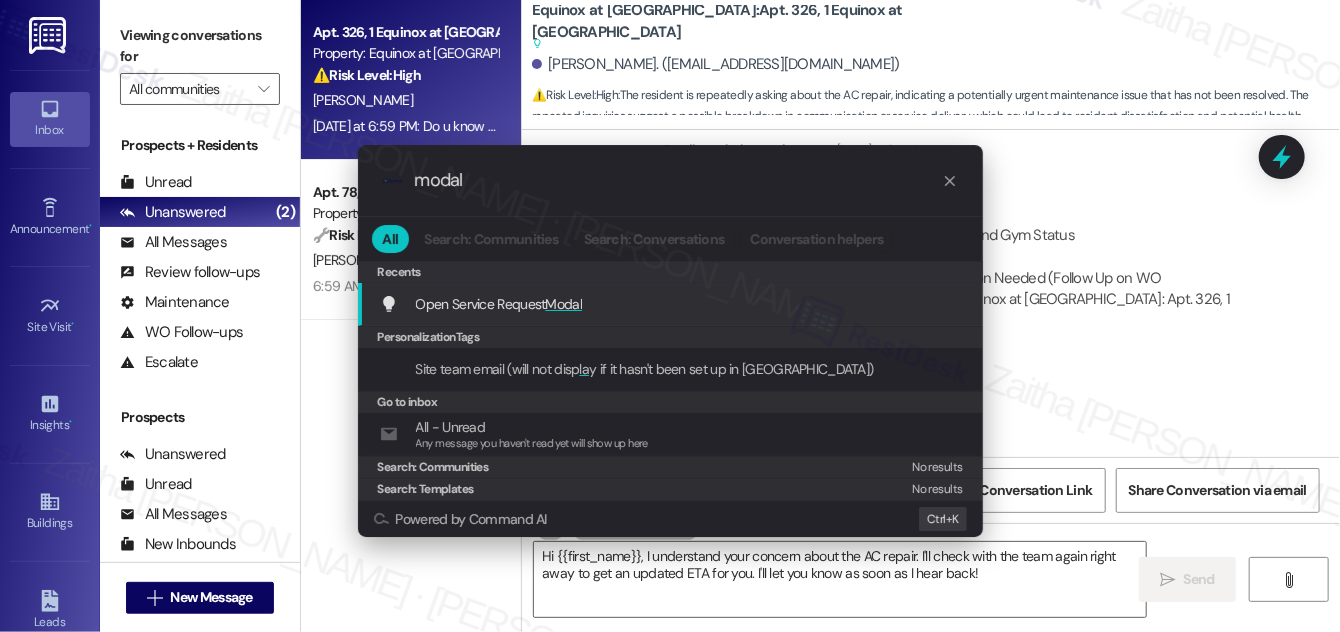 type on "modal" 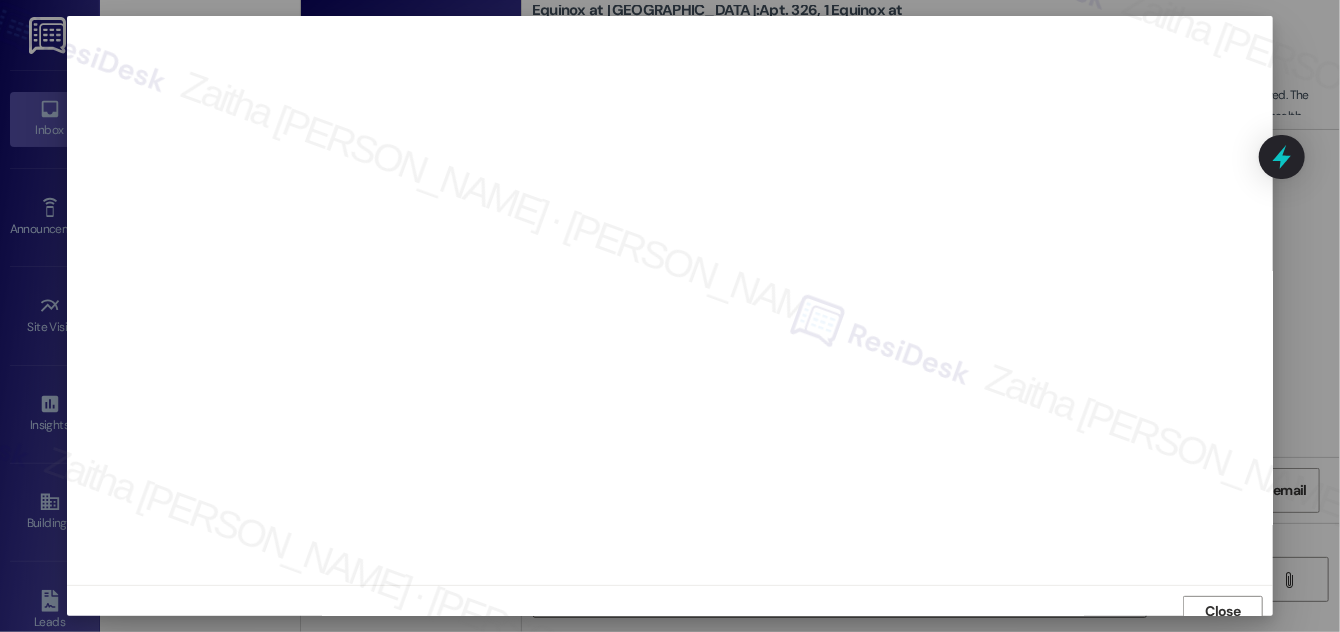 scroll, scrollTop: 11, scrollLeft: 0, axis: vertical 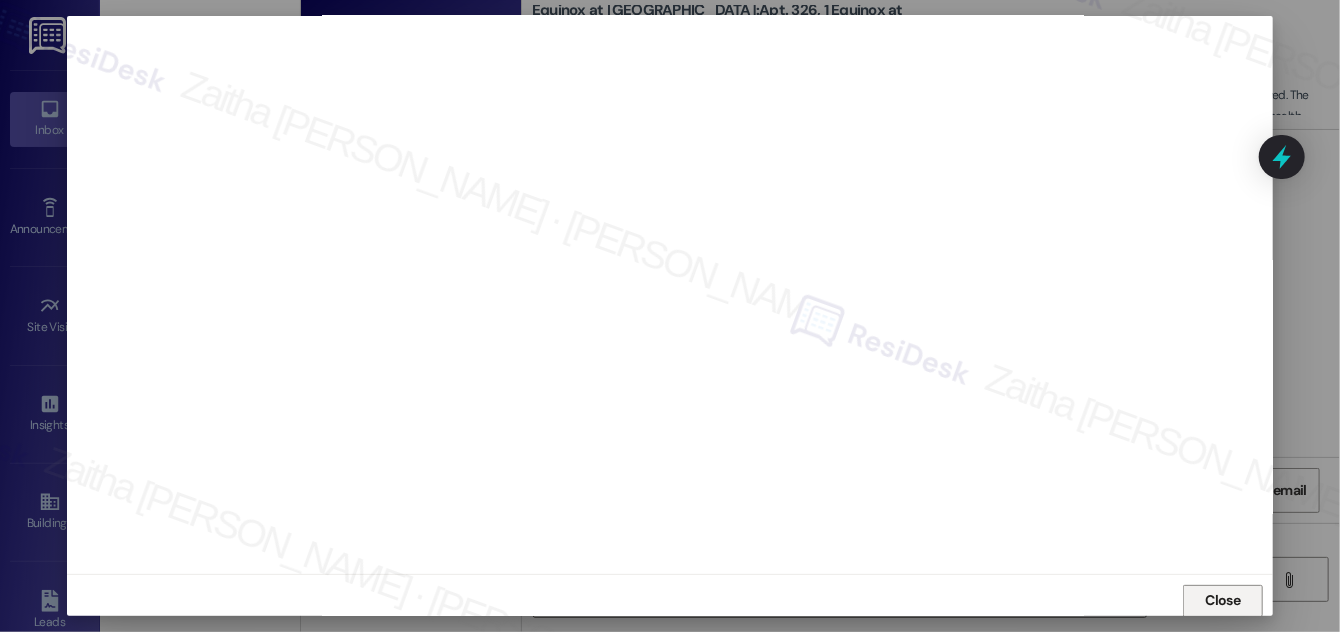 click on "Close" at bounding box center [1223, 600] 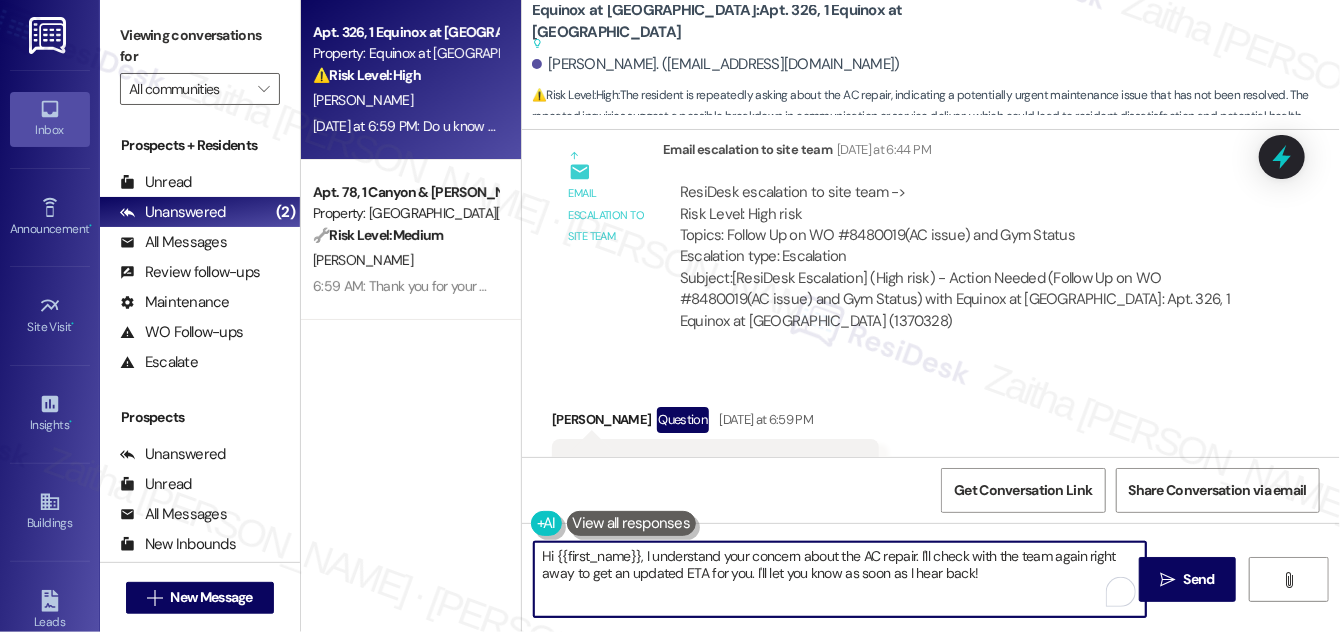 drag, startPoint x: 642, startPoint y: 556, endPoint x: 984, endPoint y: 585, distance: 343.22733 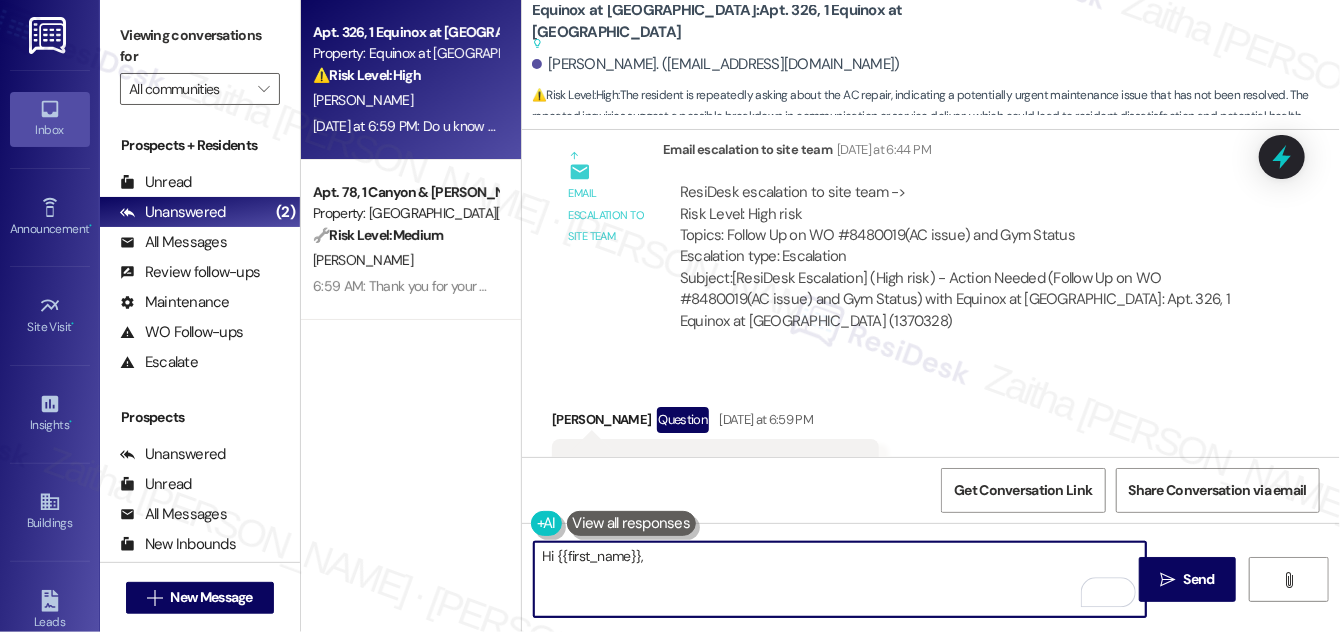 paste on "I understand you're asking when maintenance will come to check on your AC. While we don’t have a confirmed timeline yet, I’ve already followed up with the team and will let you know as soon as I hear back. Thanks for your patience in the meantime!" 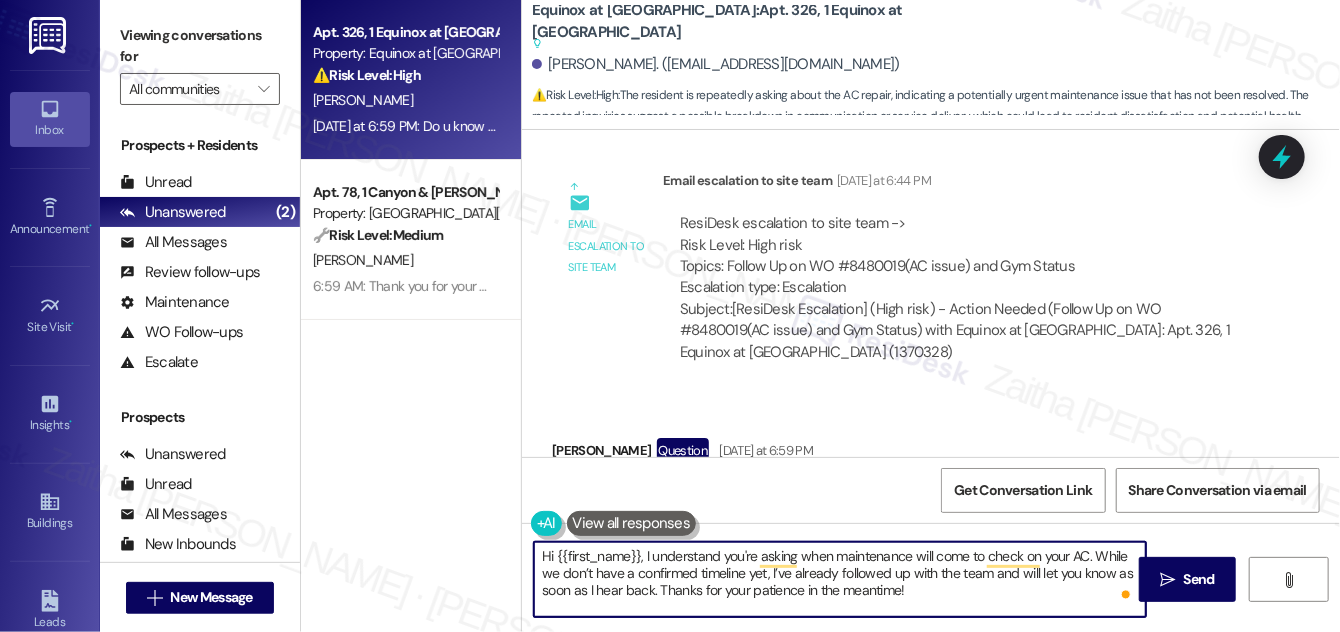 scroll, scrollTop: 22471, scrollLeft: 0, axis: vertical 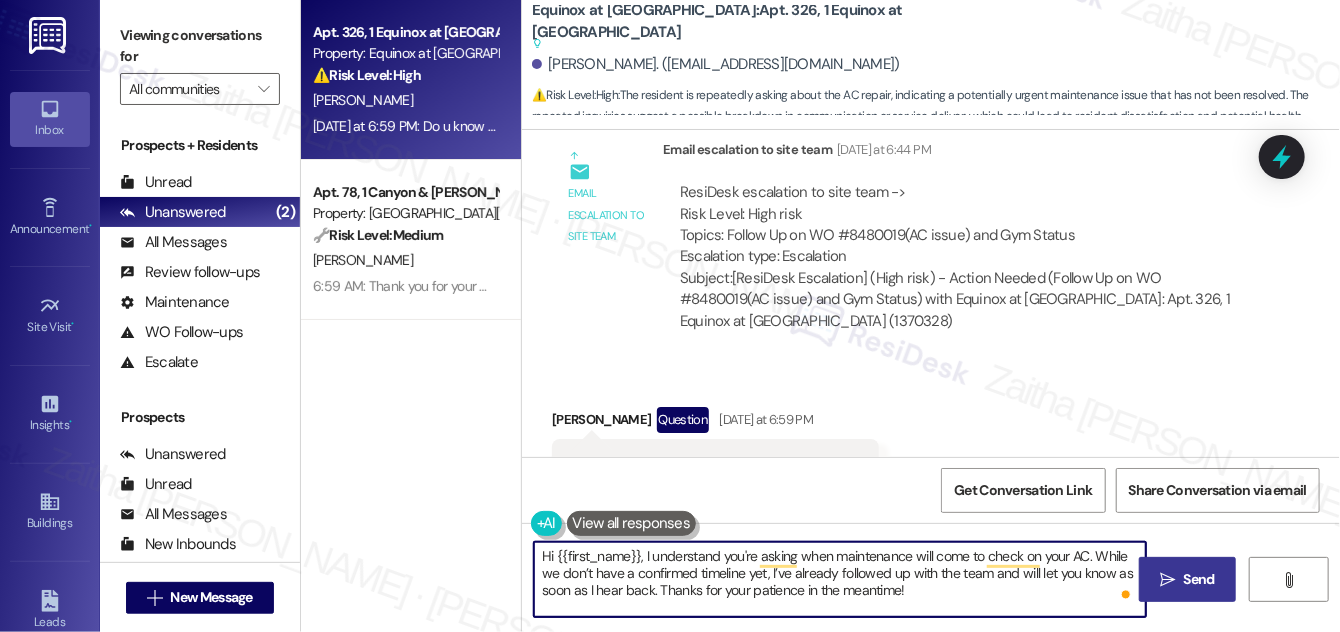 type on "Hi {{first_name}}, I understand you're asking when maintenance will come to check on your AC. While we don’t have a confirmed timeline yet, I’ve already followed up with the team and will let you know as soon as I hear back. Thanks for your patience in the meantime!" 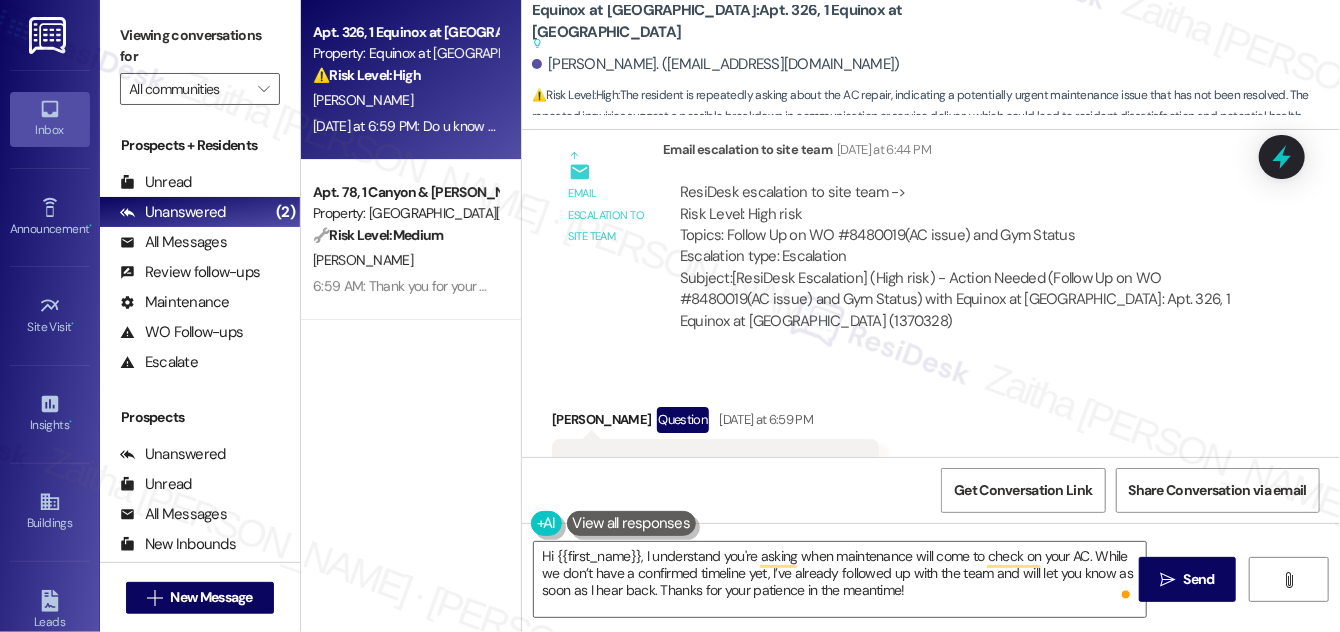 drag, startPoint x: 1170, startPoint y: 573, endPoint x: 1148, endPoint y: 523, distance: 54.626 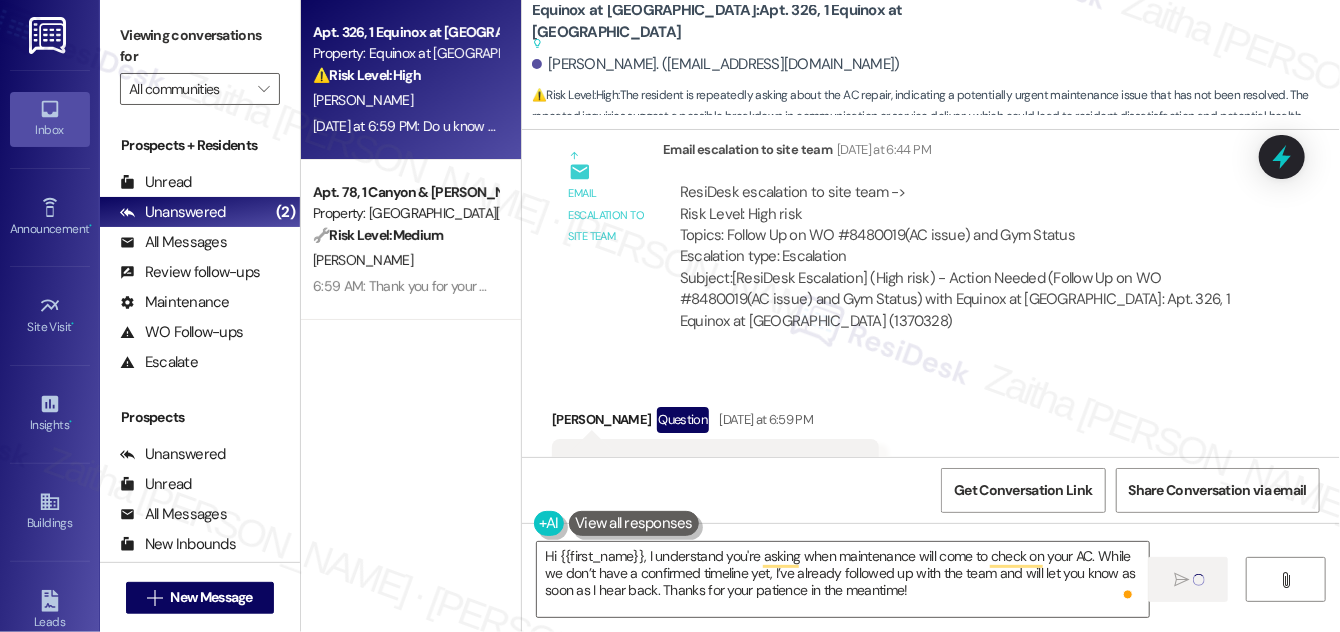 type 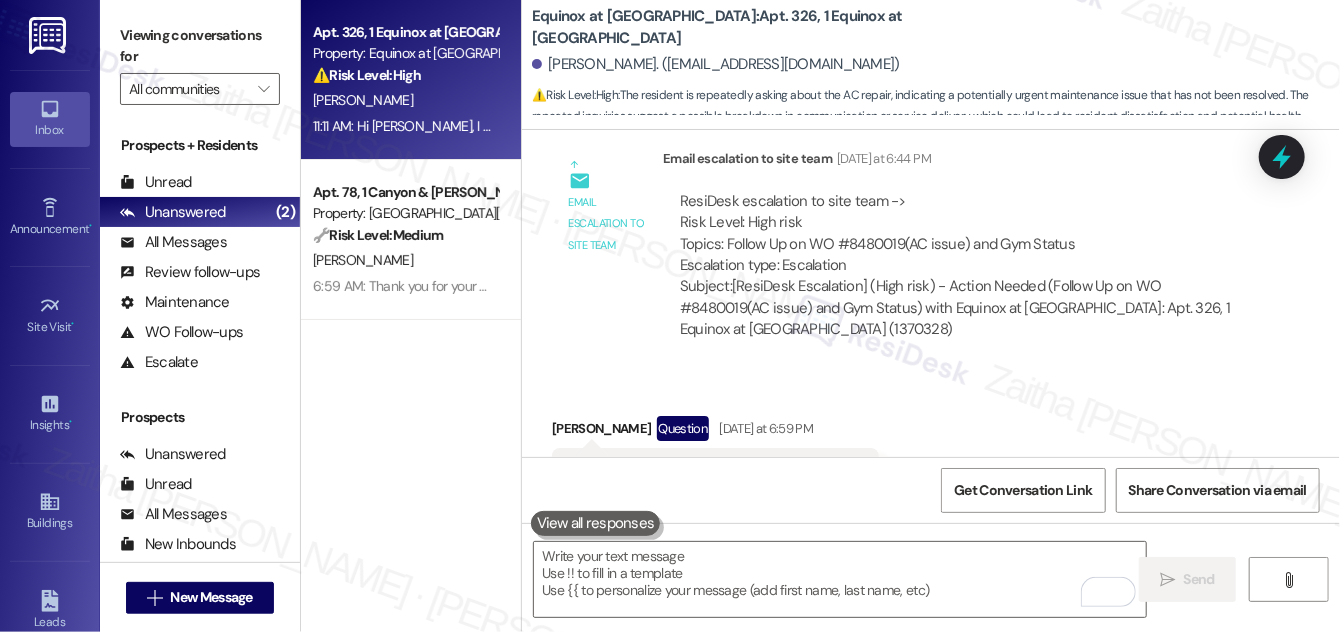 scroll, scrollTop: 22536, scrollLeft: 0, axis: vertical 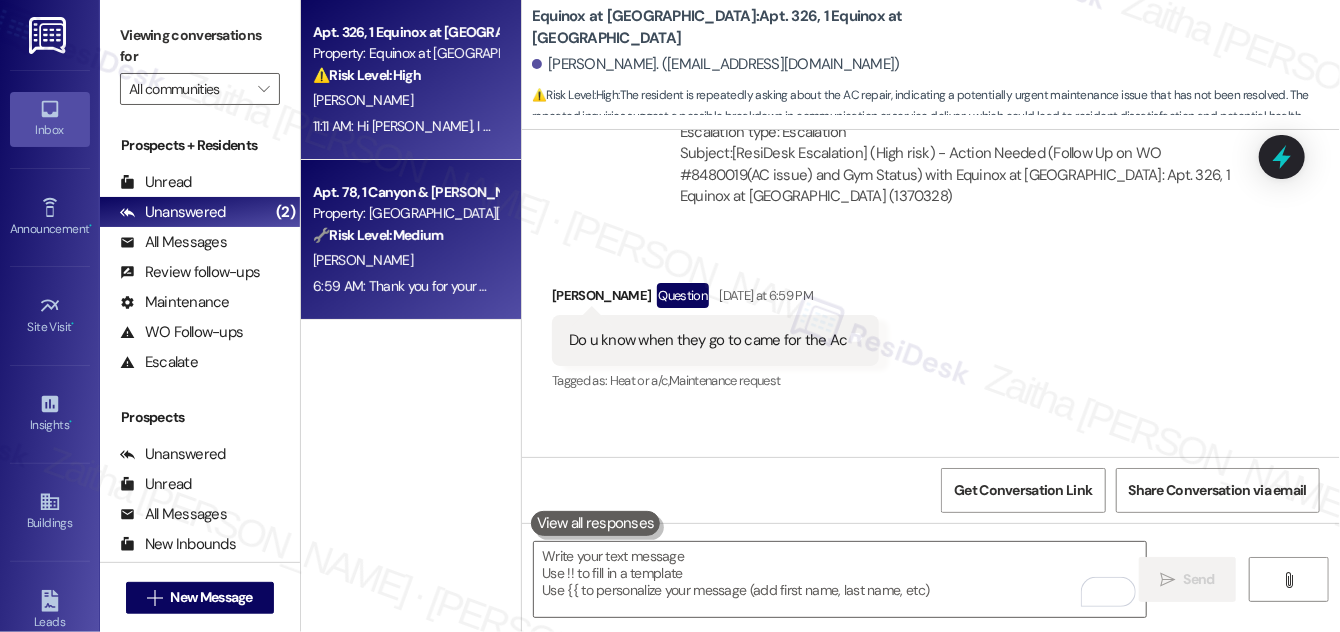 click on "[PERSON_NAME]" at bounding box center (405, 260) 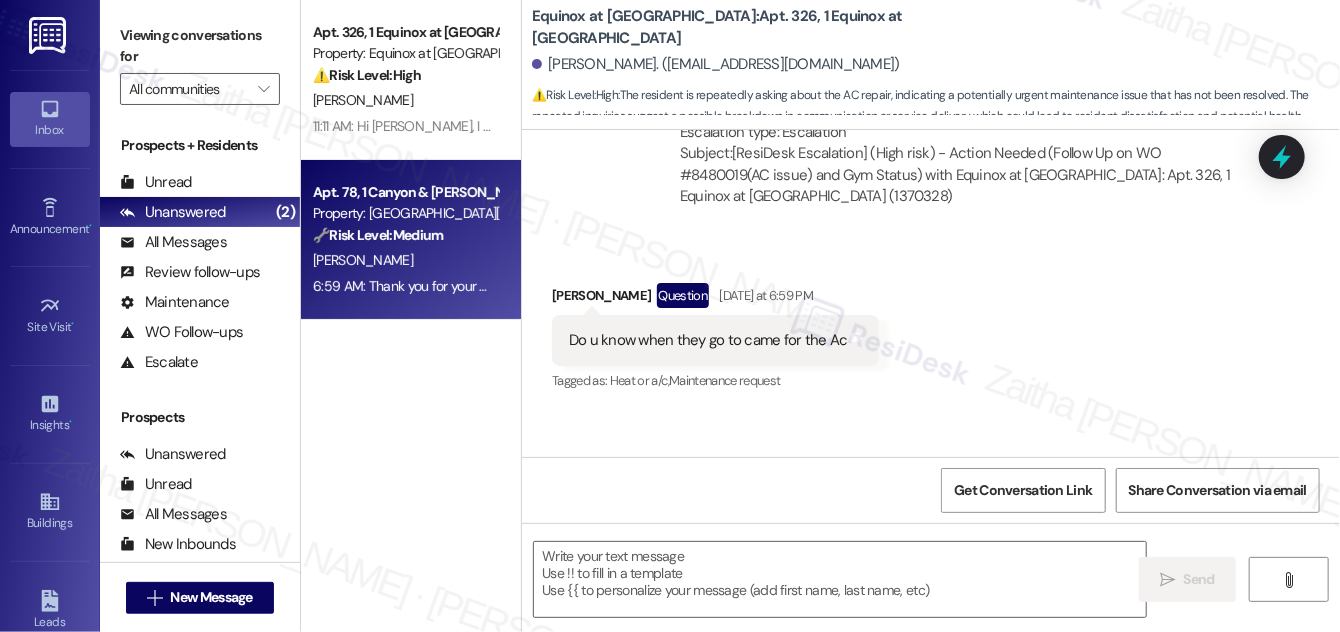 type on "Fetching suggested responses. Please feel free to read through the conversation in the meantime." 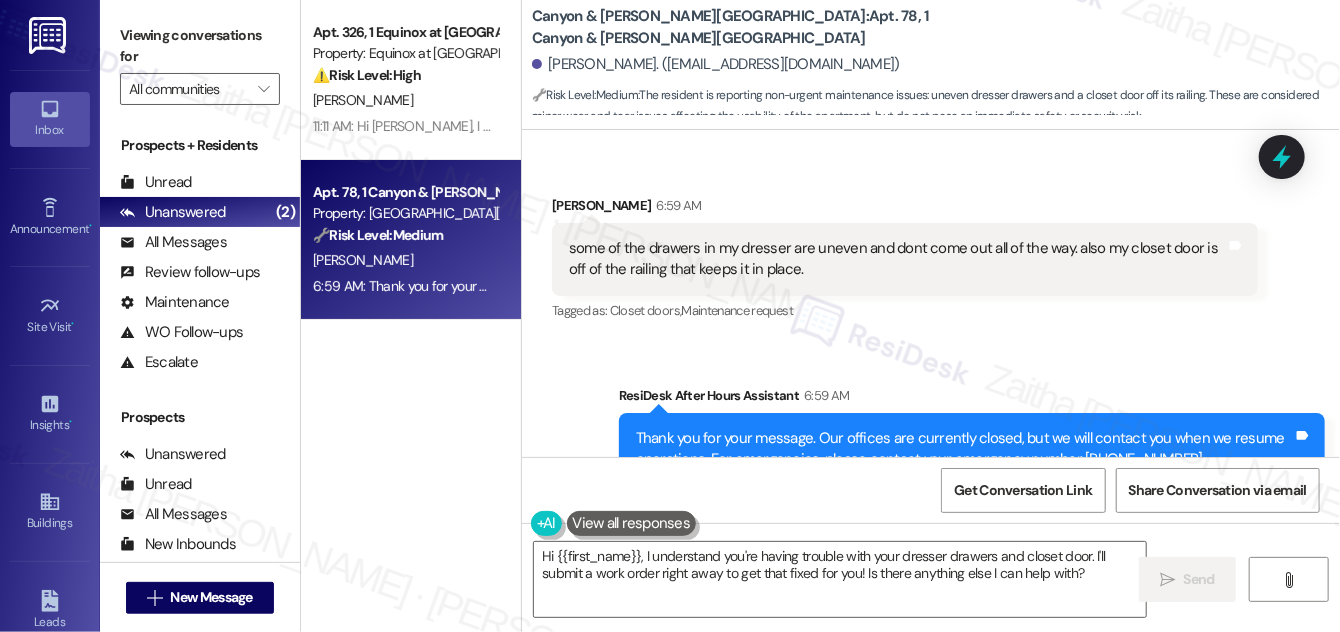 scroll, scrollTop: 1925, scrollLeft: 0, axis: vertical 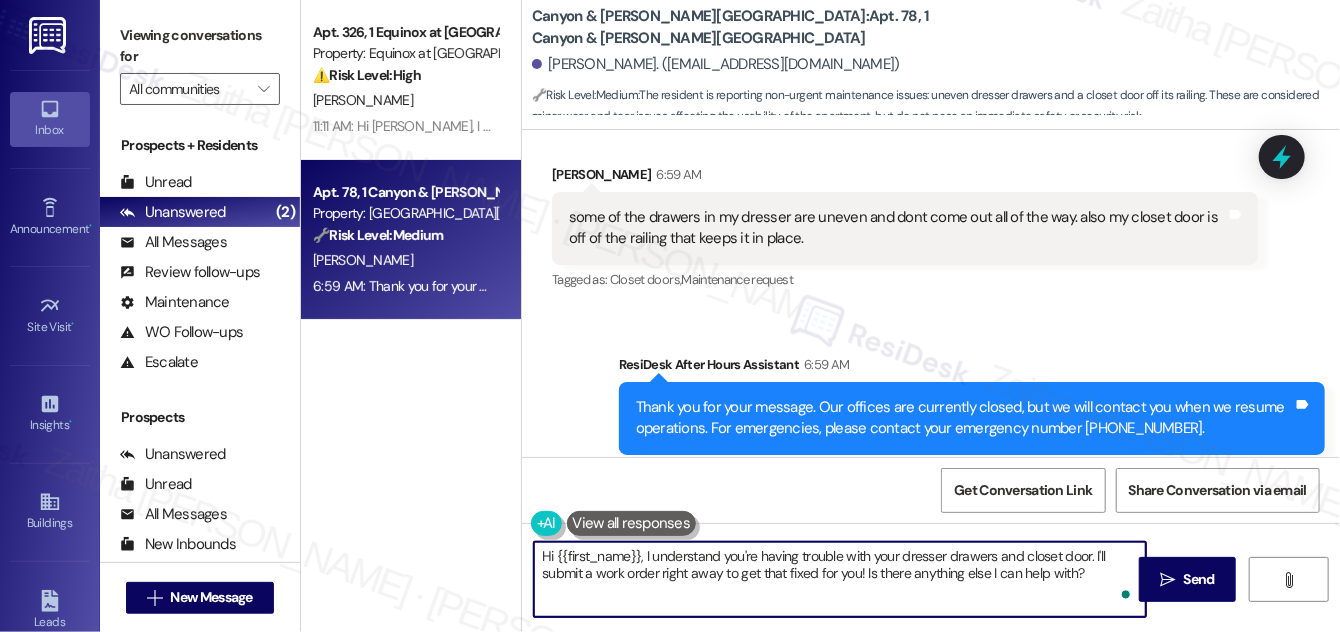 drag, startPoint x: 858, startPoint y: 572, endPoint x: 661, endPoint y: 589, distance: 197.73215 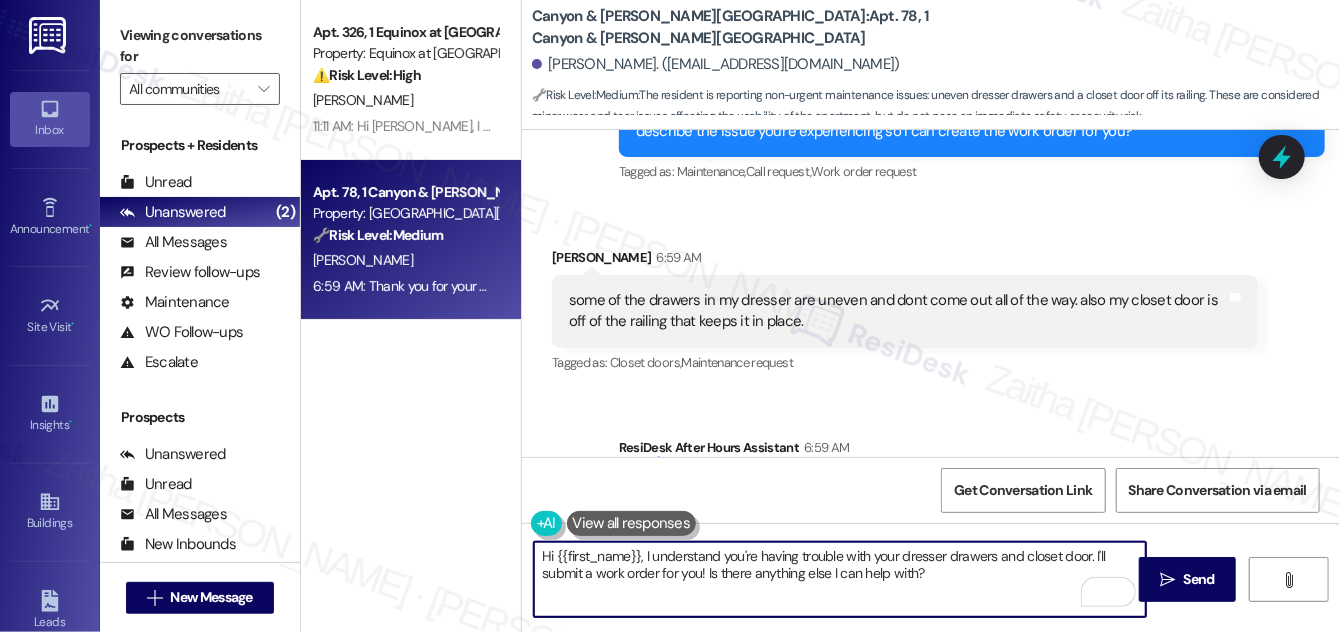 scroll, scrollTop: 1925, scrollLeft: 0, axis: vertical 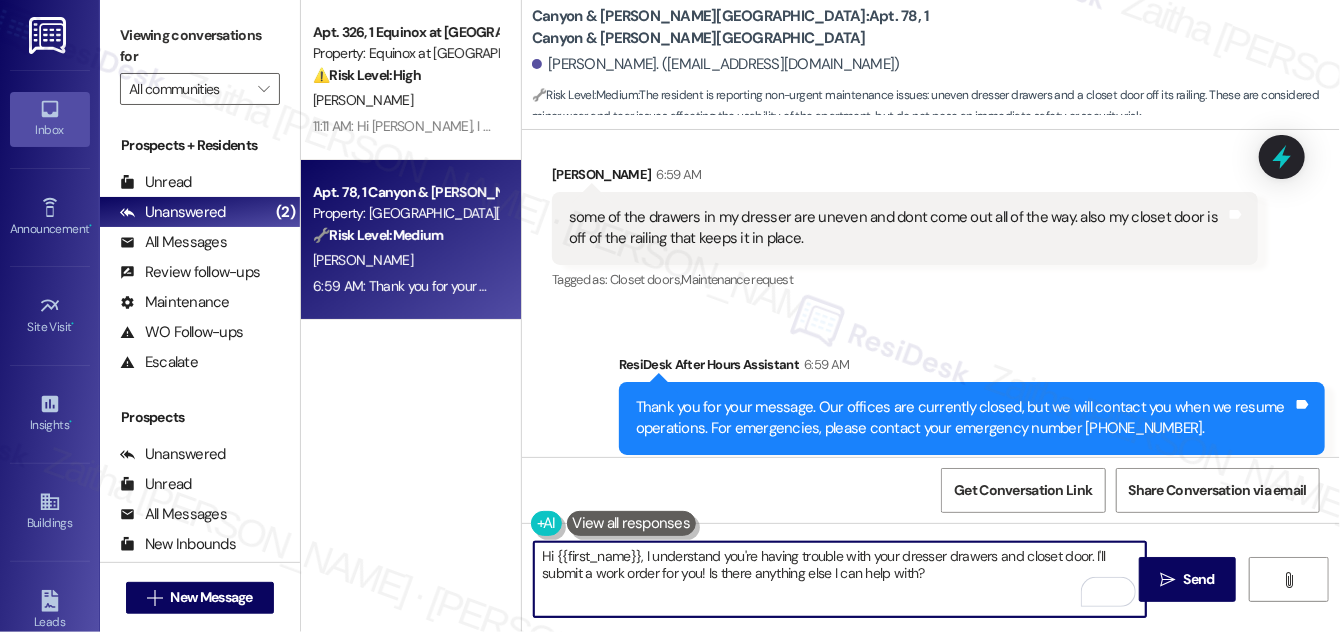 click on "Hi {{first_name}}, I understand you're having trouble with your dresser drawers and closet door. I'll submit a work order for you! Is there anything else I can help with?" at bounding box center (840, 579) 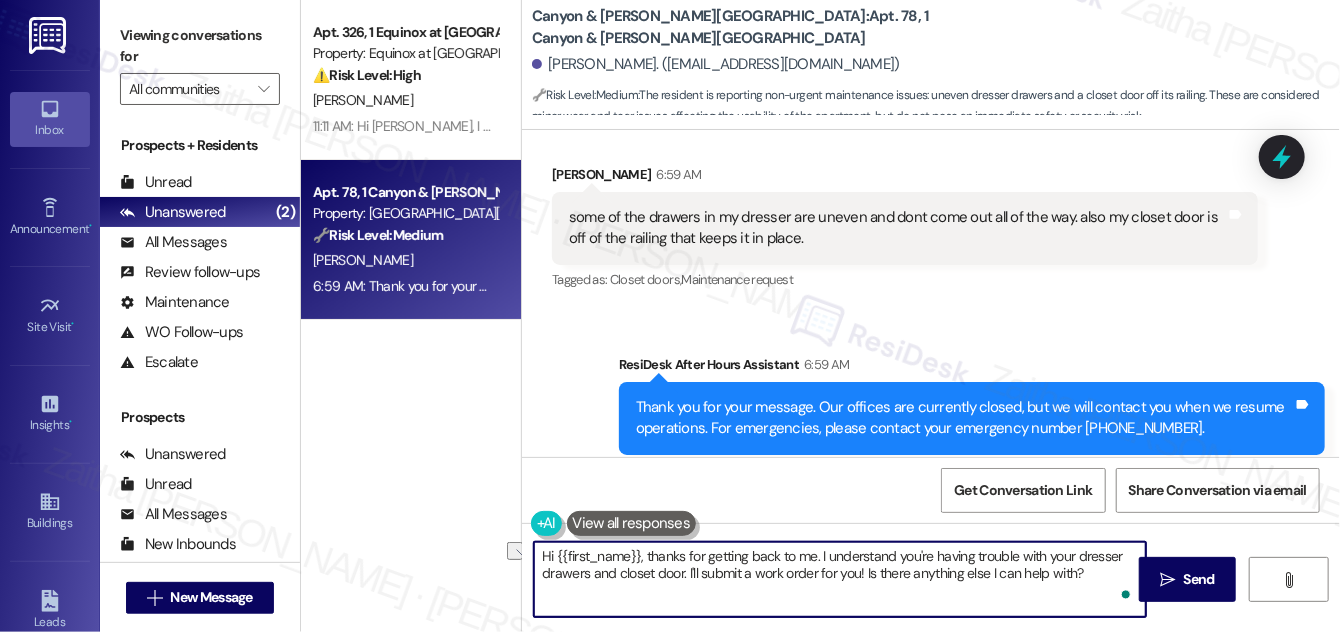 drag, startPoint x: 864, startPoint y: 572, endPoint x: 1091, endPoint y: 580, distance: 227.14093 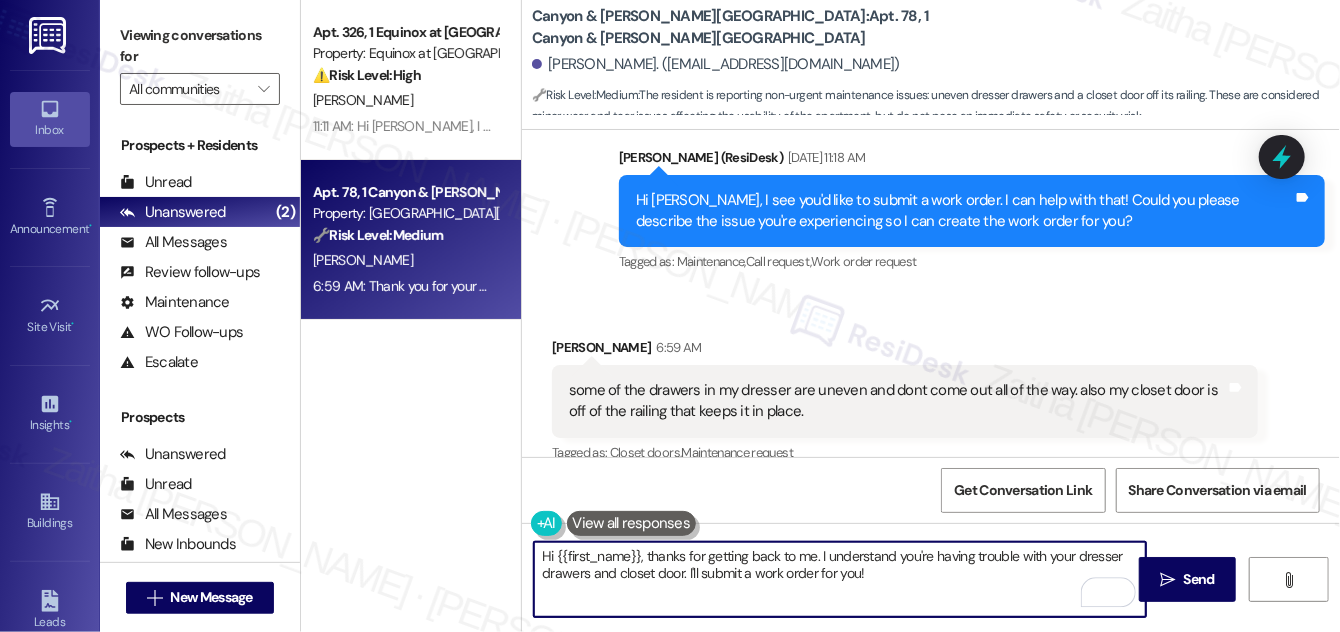 scroll, scrollTop: 1744, scrollLeft: 0, axis: vertical 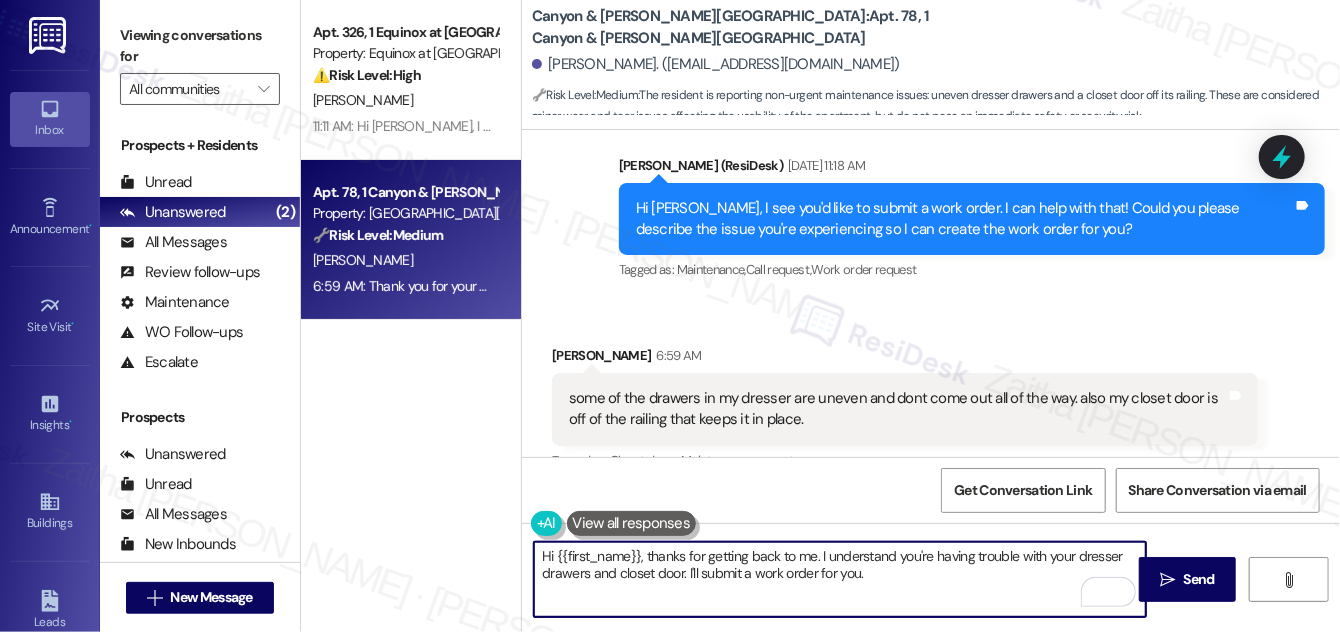 paste on "Do we have your permission to enter during your absence? Do you have pets that we should be aware of?" 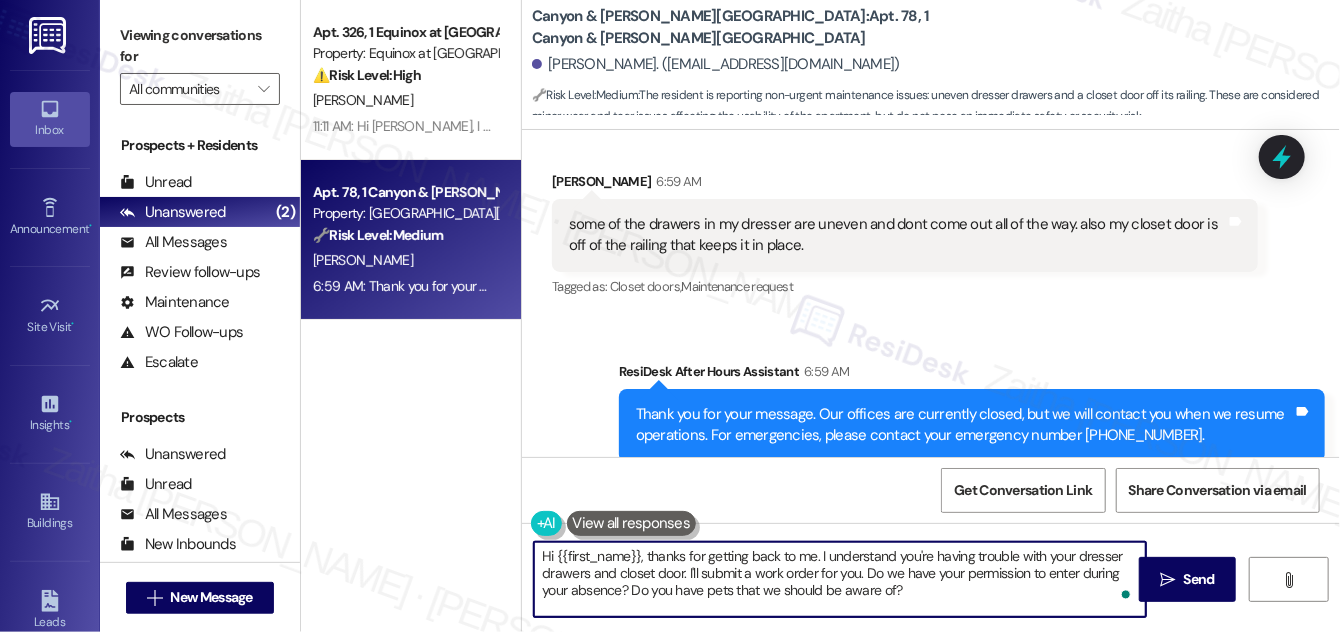 scroll, scrollTop: 1925, scrollLeft: 0, axis: vertical 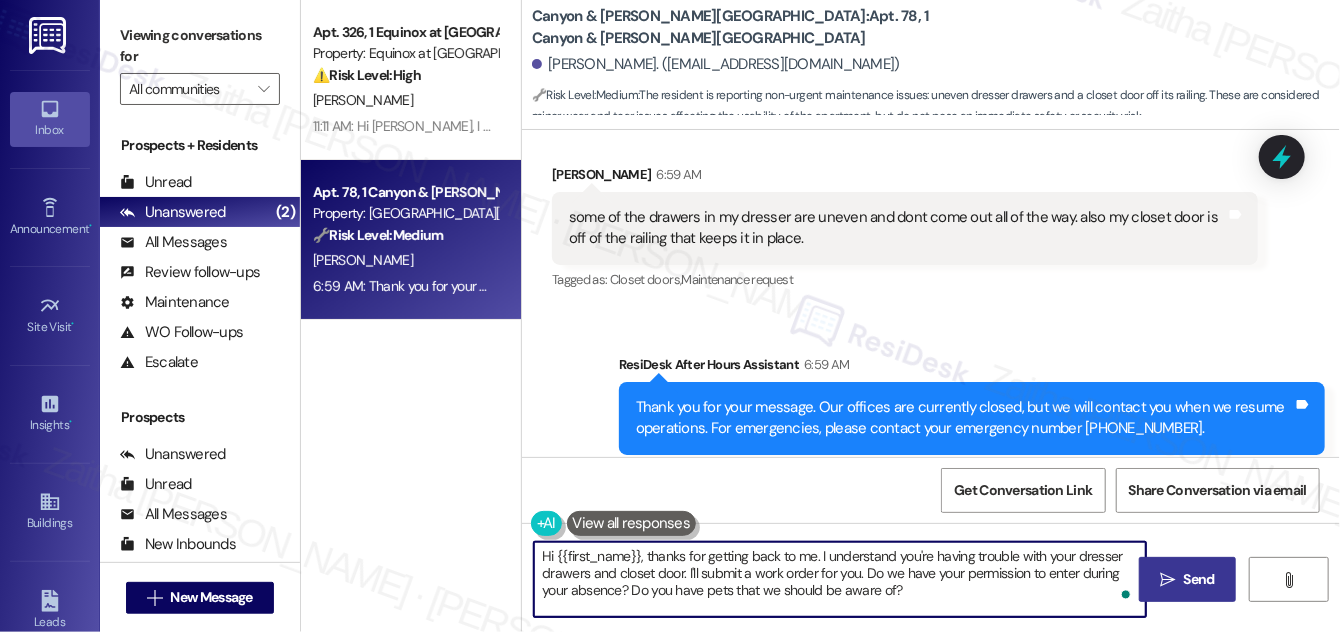 type on "Hi {{first_name}}, thanks for getting back to me. I understand you're having trouble with your dresser drawers and closet door. I'll submit a work order for you. Do we have your permission to enter during your absence? Do you have pets that we should be aware of?" 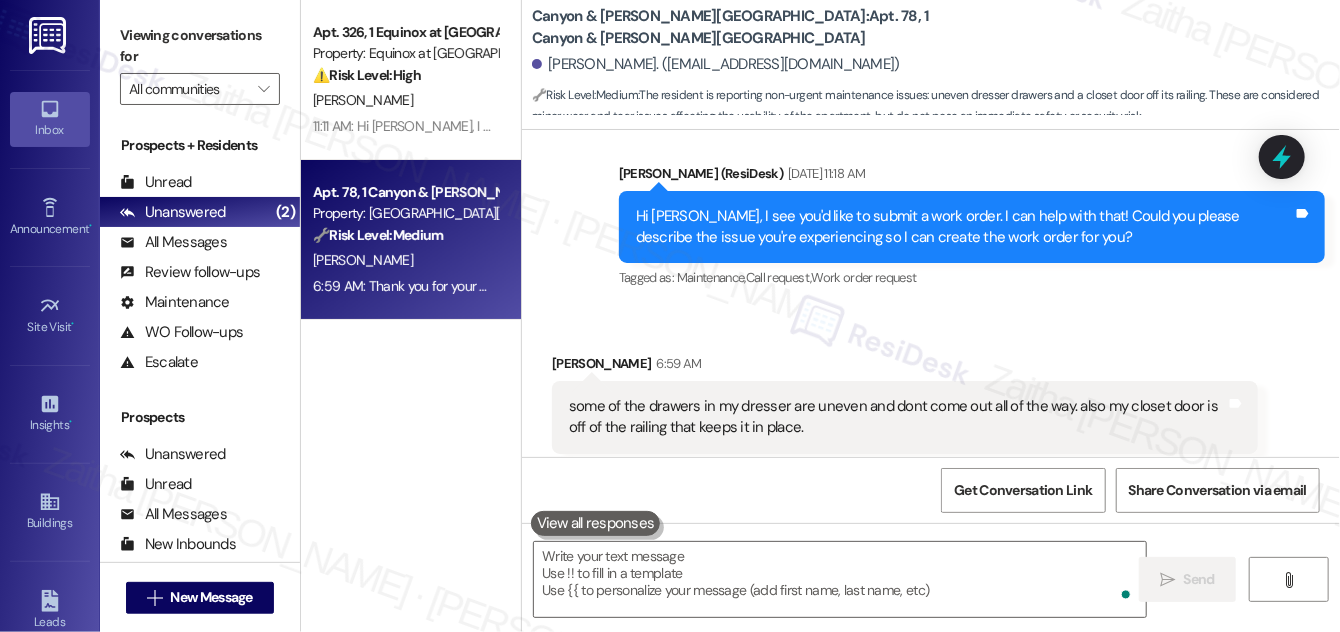 scroll, scrollTop: 1734, scrollLeft: 0, axis: vertical 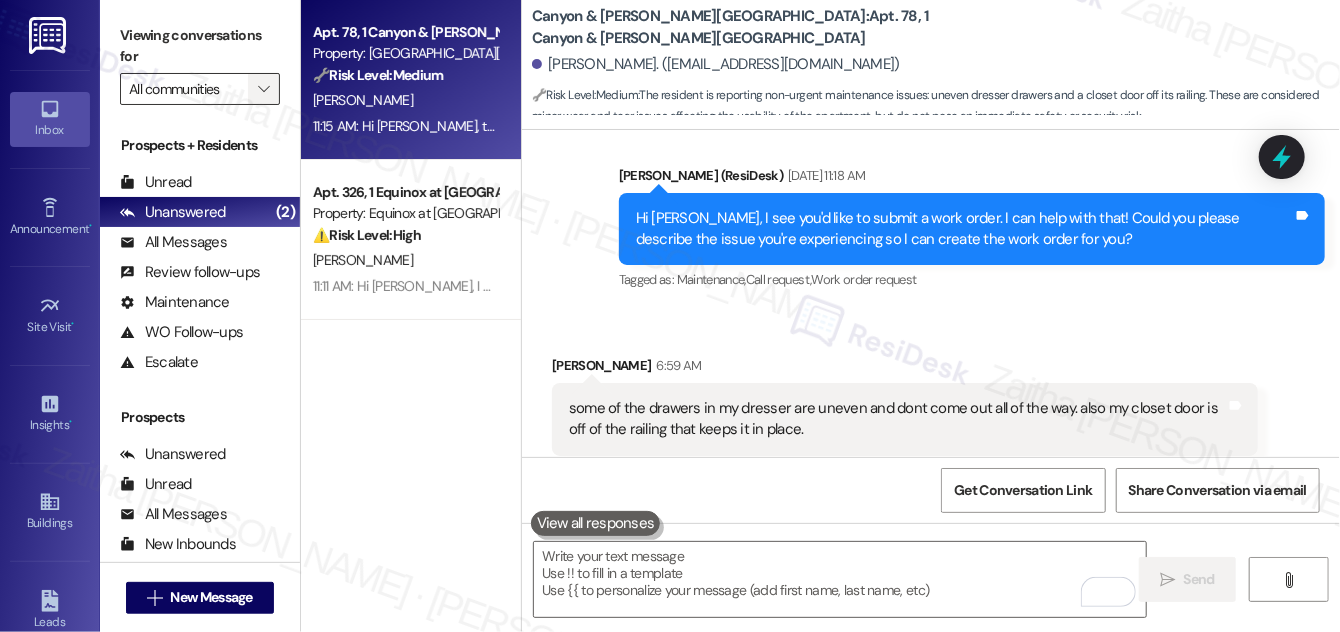 click on "" at bounding box center (264, 89) 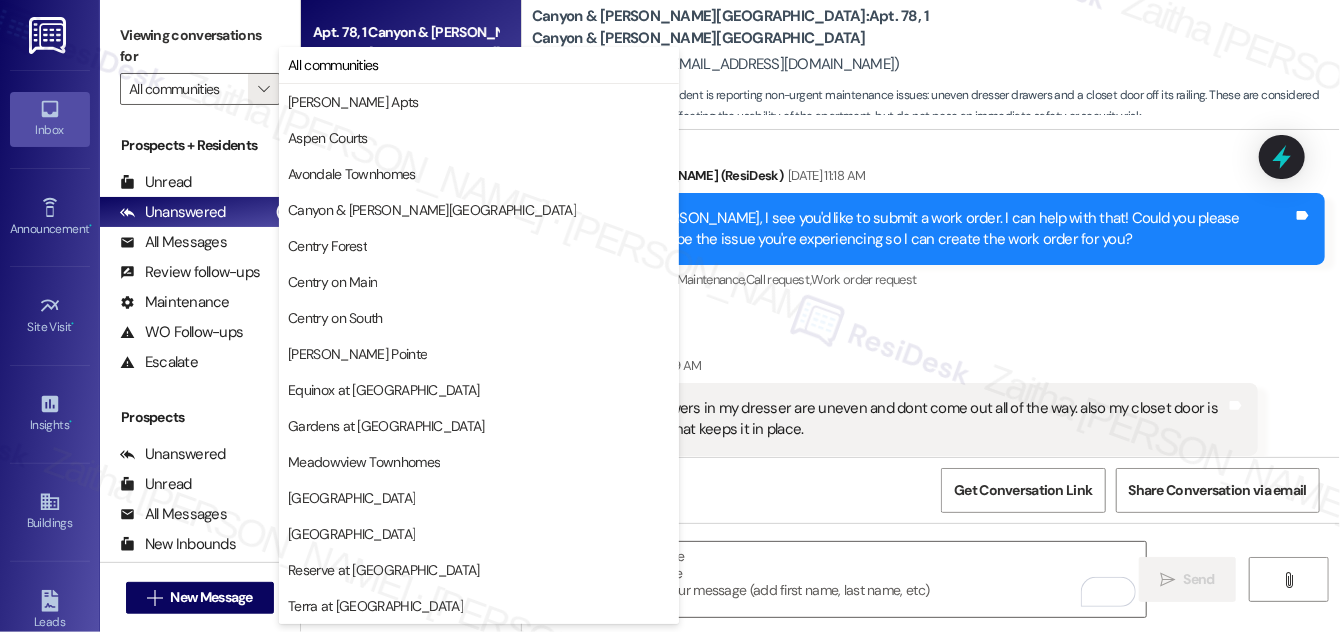 click on "Received via SMS [PERSON_NAME] 6:59 AM some of the drawers in my dresser are uneven and dont come out all of the way. also my closet door is off of the railing that keeps it in place. Tags and notes Tagged as:   Closet doors ,  Click to highlight conversations about Closet doors Maintenance request Click to highlight conversations about Maintenance request" at bounding box center (931, 405) 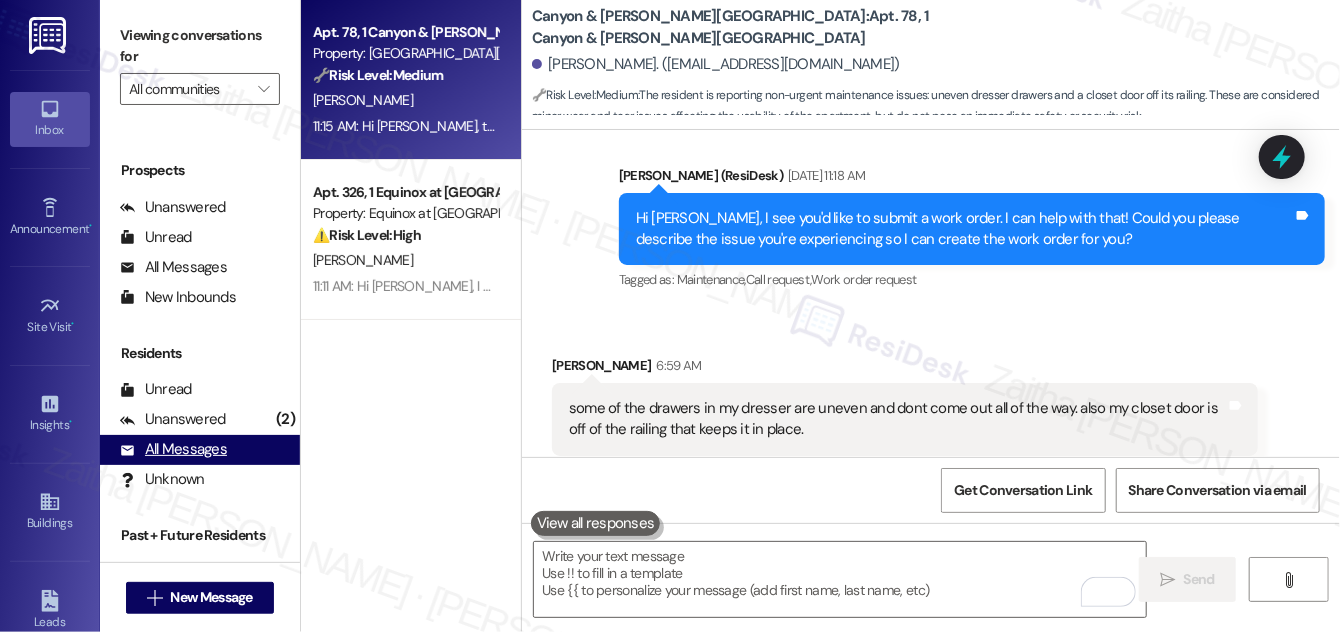 scroll, scrollTop: 264, scrollLeft: 0, axis: vertical 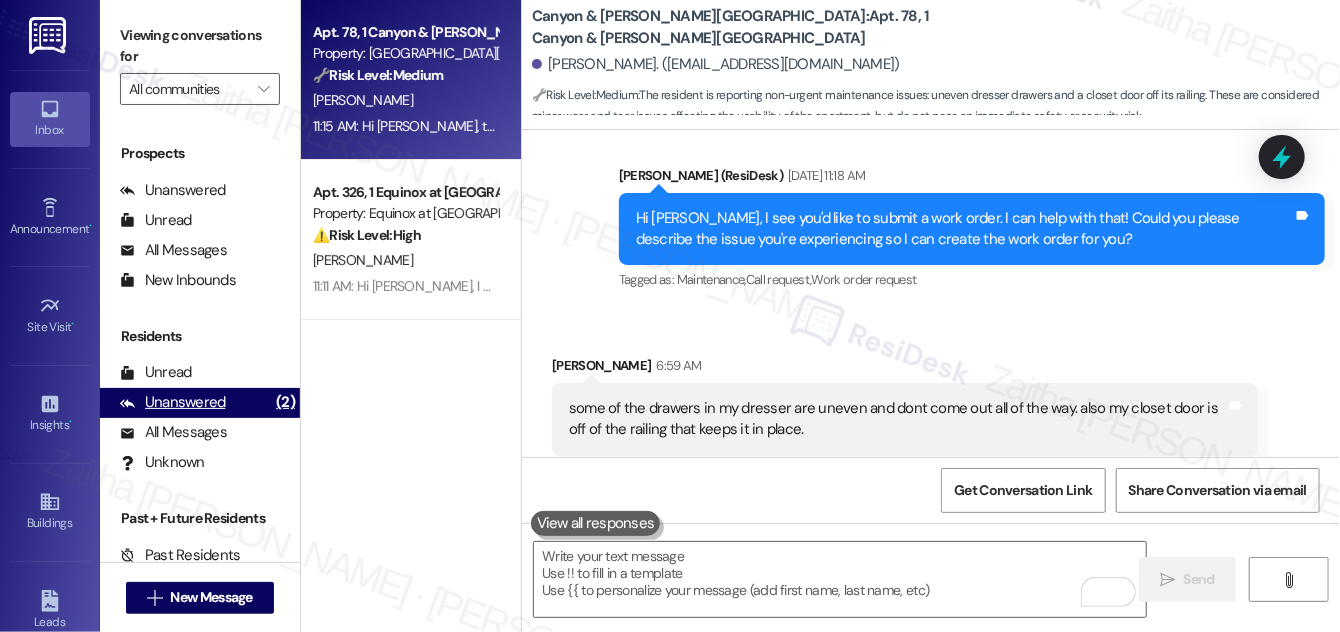click on "Unanswered" at bounding box center (173, 402) 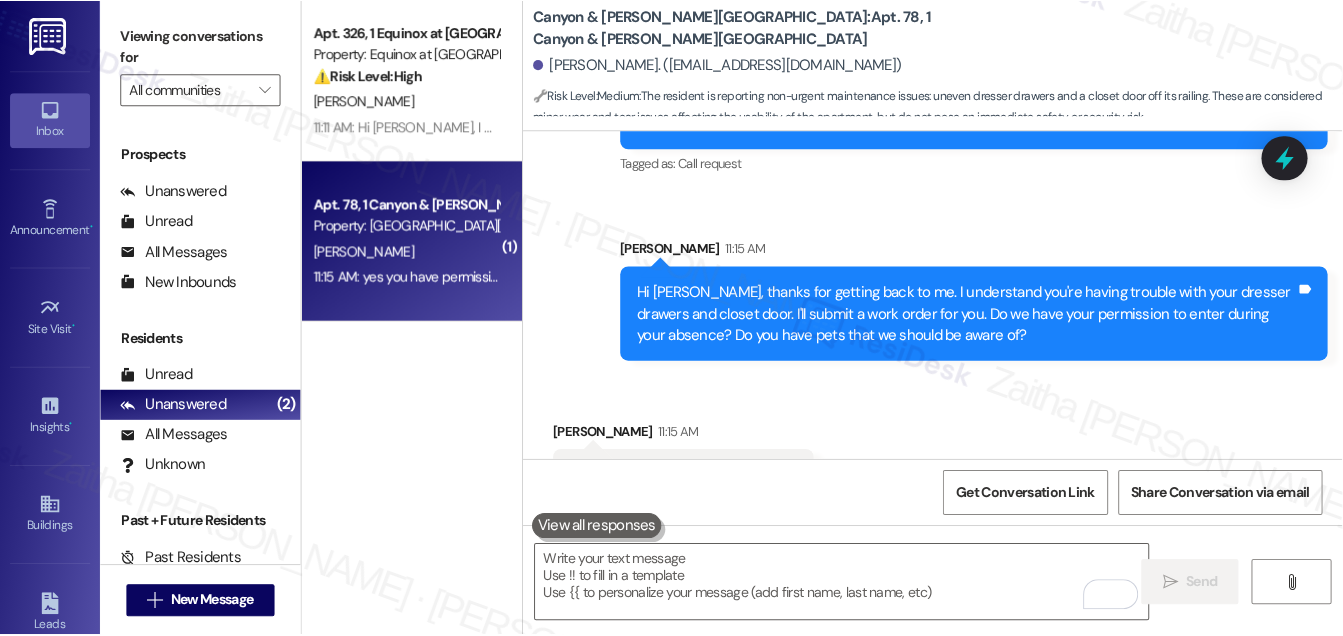 scroll, scrollTop: 2246, scrollLeft: 0, axis: vertical 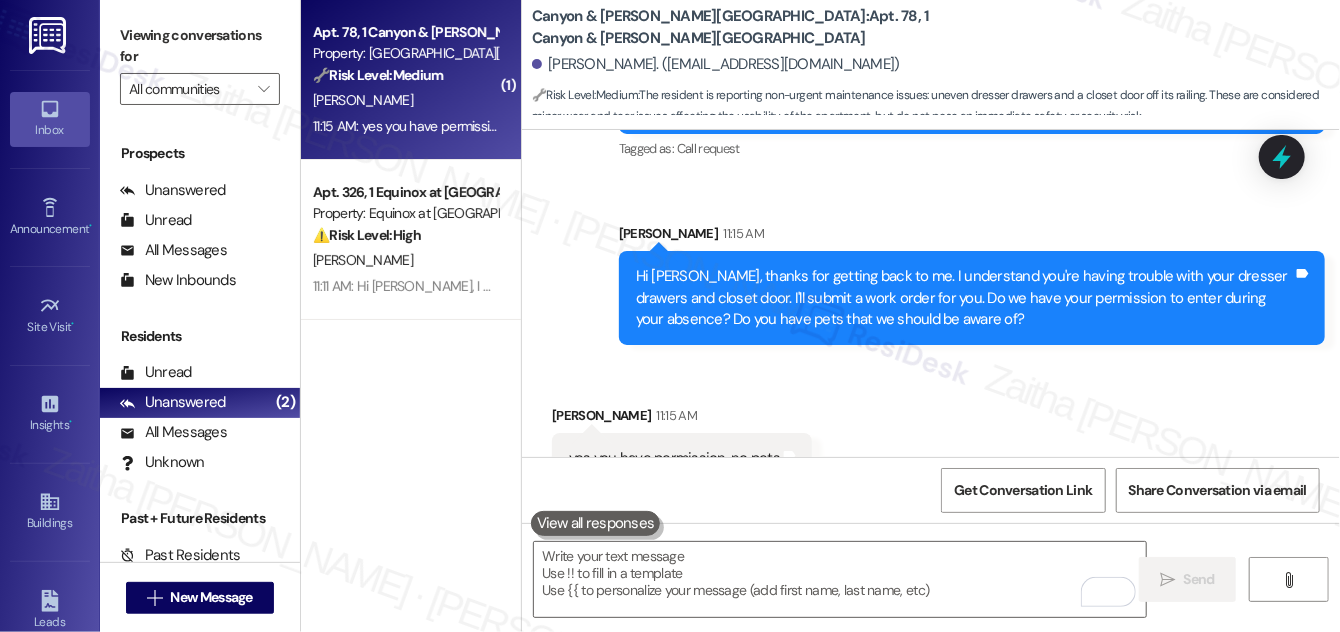 click on "[PERSON_NAME]" at bounding box center [405, 100] 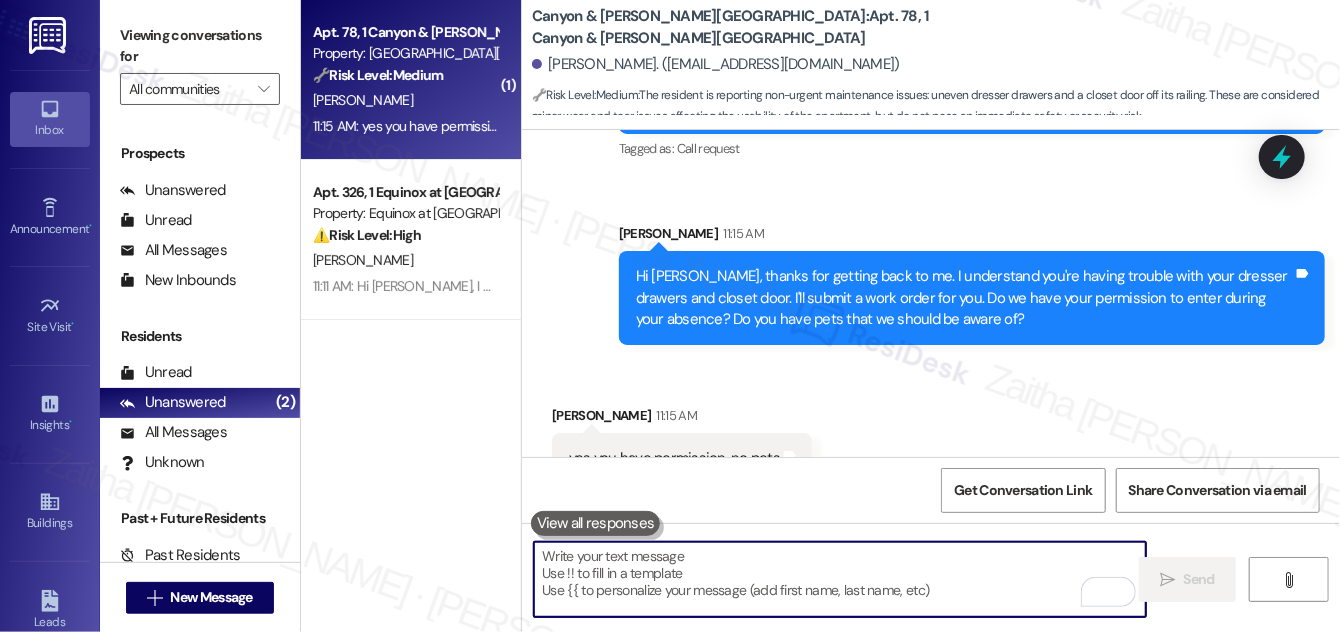 click at bounding box center (840, 579) 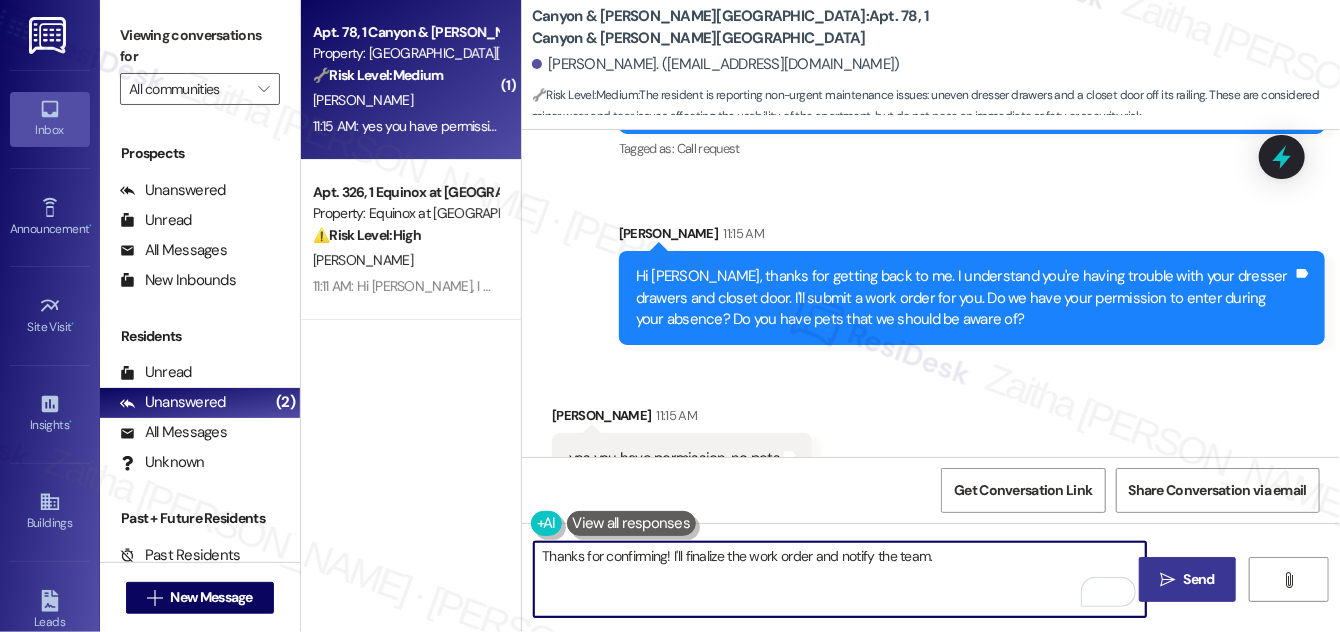 paste on "Is there anything else I can assist you with?" 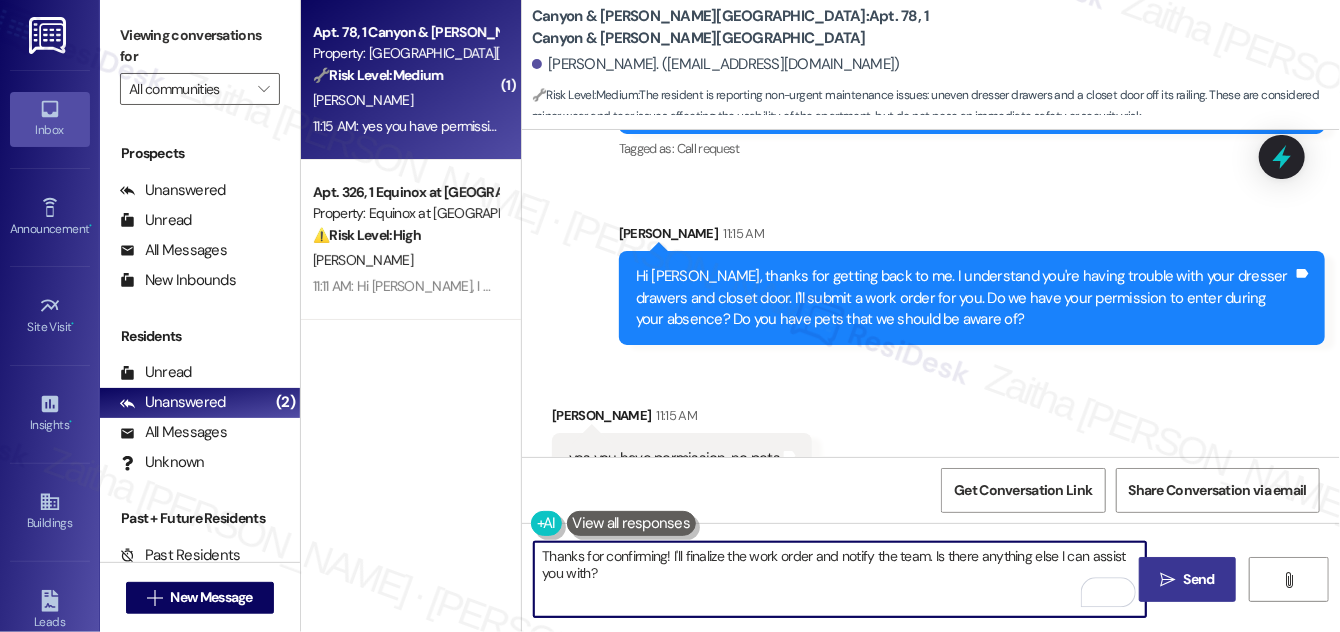 click on "Thanks for confirming! I'll finalize the work order and notify the team. Is there anything else I can assist you with?" at bounding box center [840, 579] 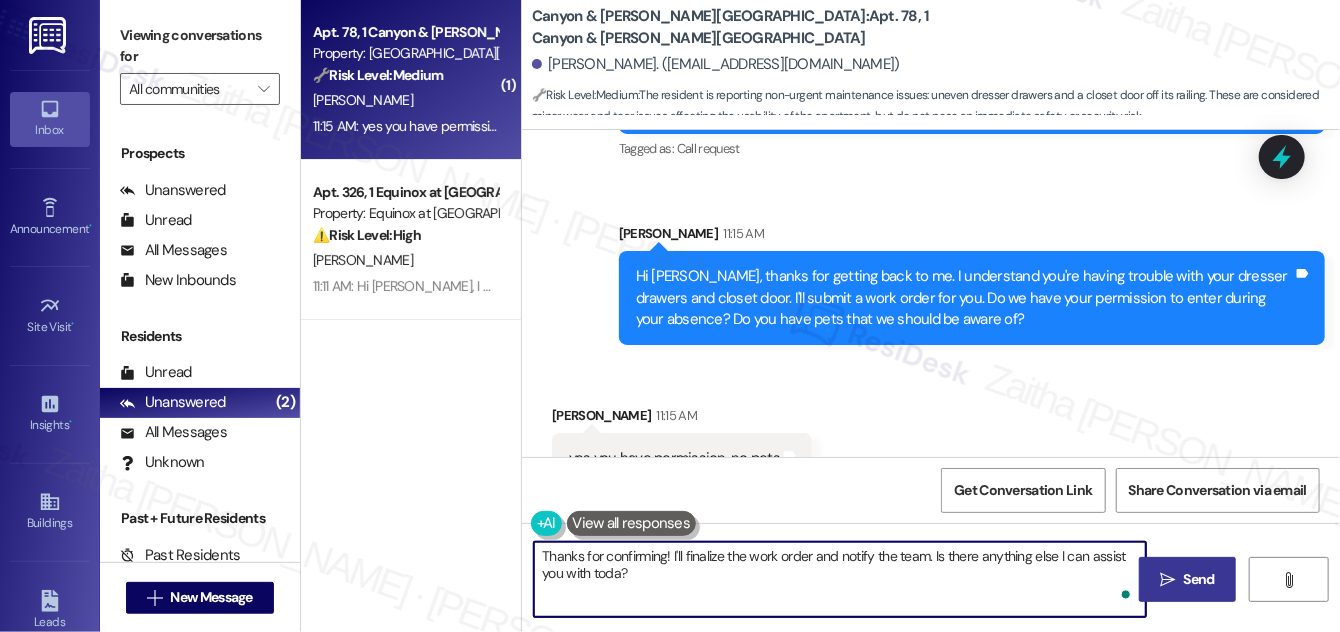 type on "Thanks for confirming! I'll finalize the work order and notify the team. Is there anything else I can assist you with [DATE]?" 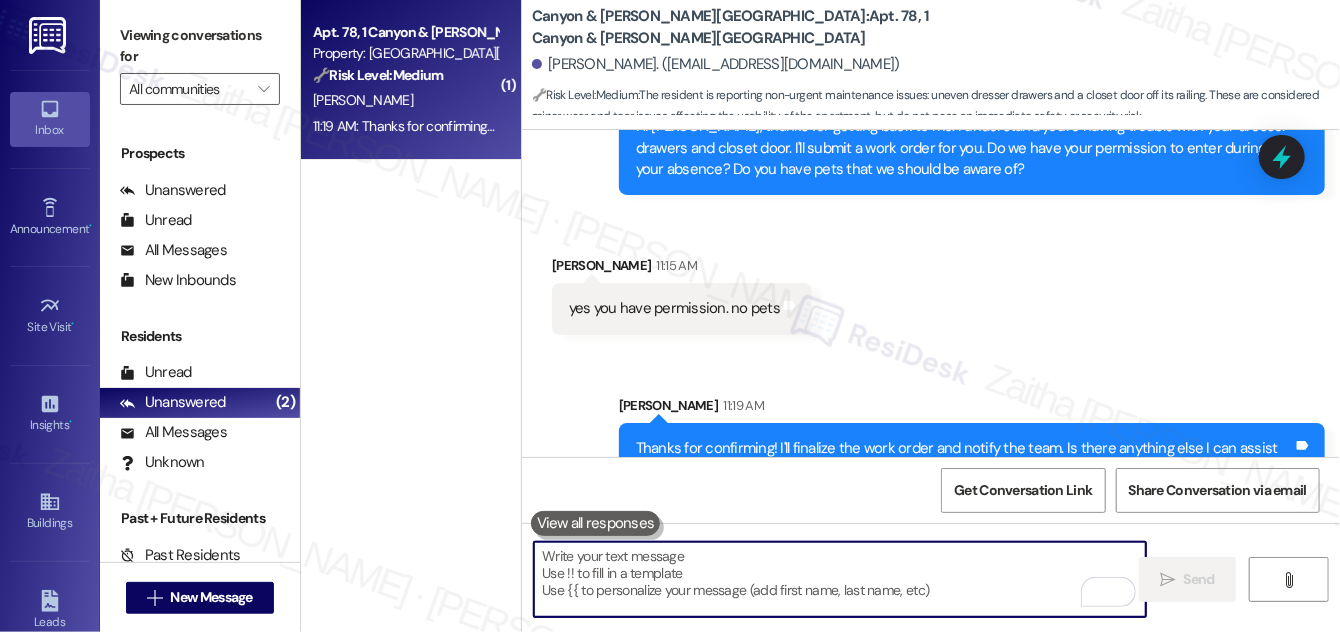 scroll, scrollTop: 2408, scrollLeft: 0, axis: vertical 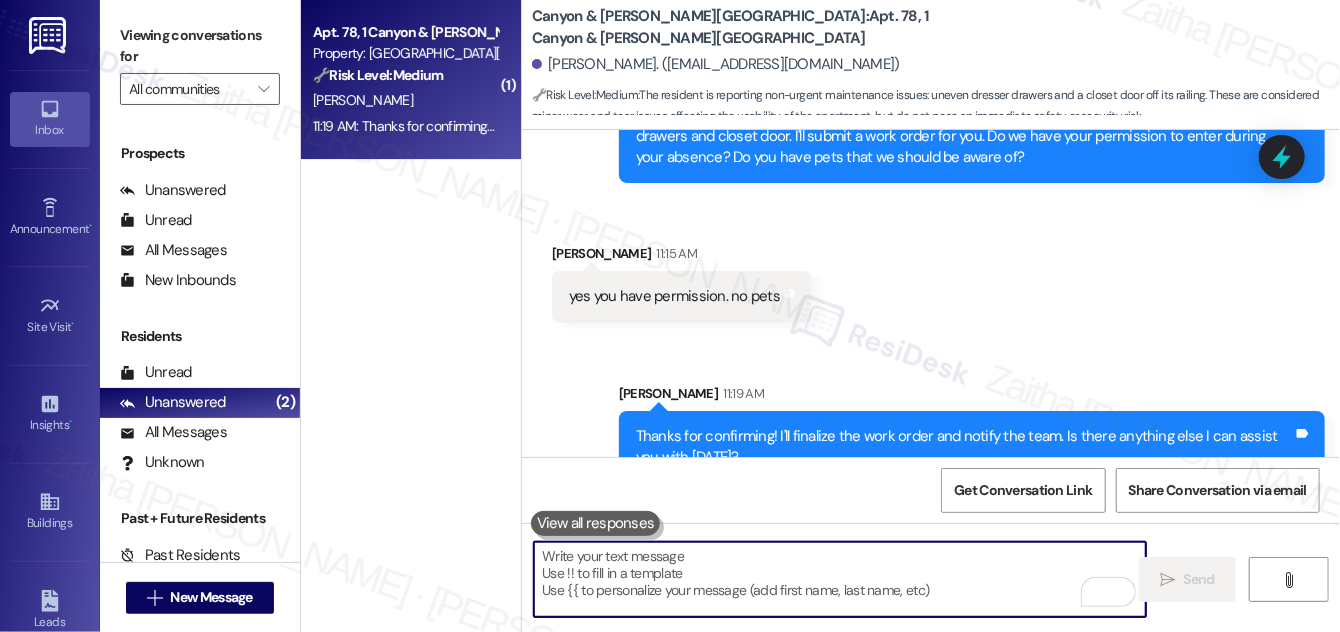 click on "Received via SMS [PERSON_NAME] 11:15 AM yes you have permission. no pets Tags and notes" at bounding box center [931, 267] 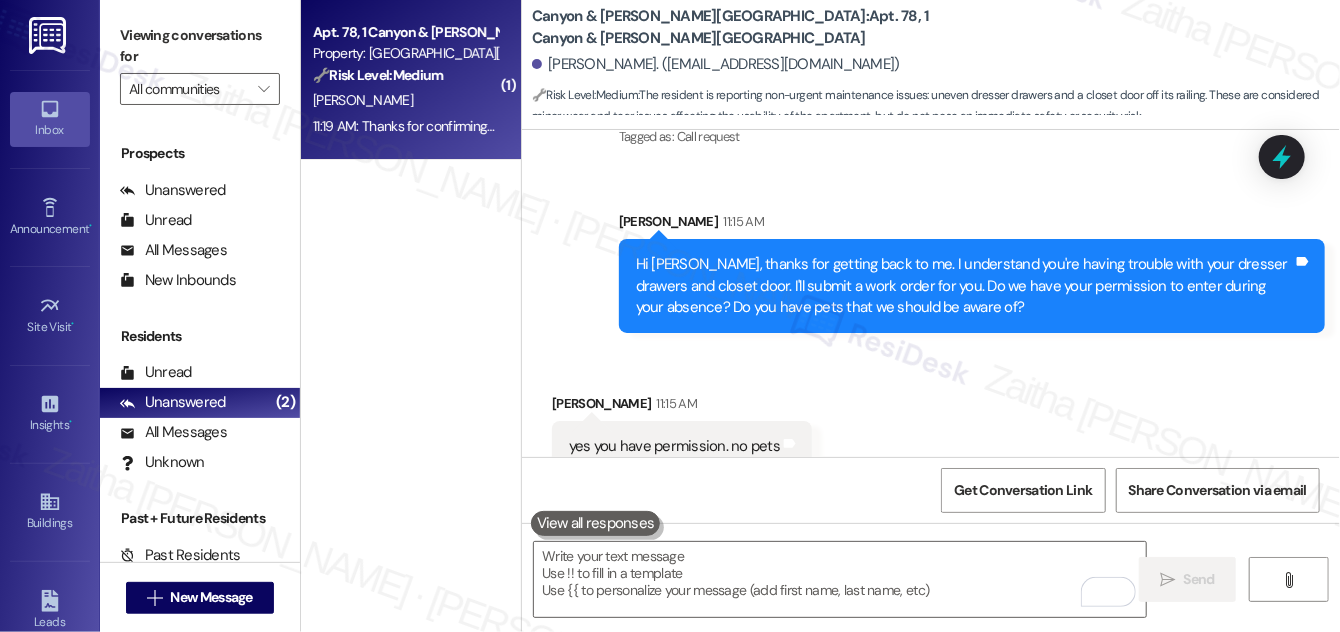 scroll, scrollTop: 2226, scrollLeft: 0, axis: vertical 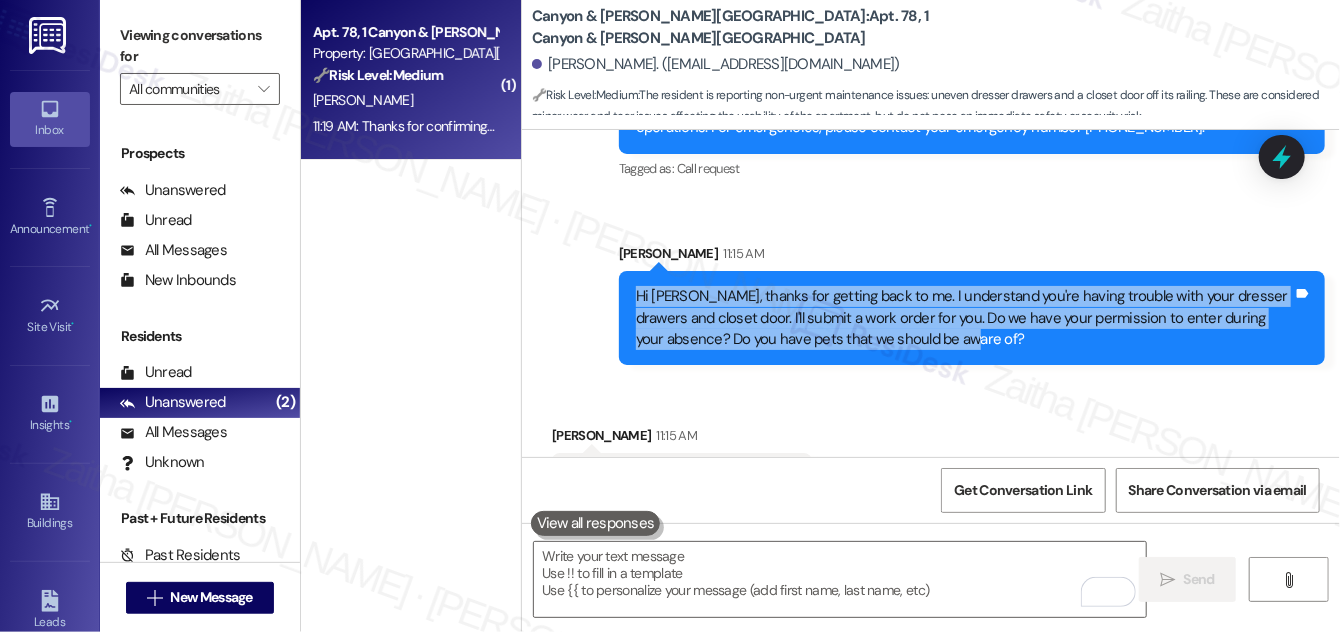 drag, startPoint x: 628, startPoint y: 247, endPoint x: 1021, endPoint y: 319, distance: 399.541 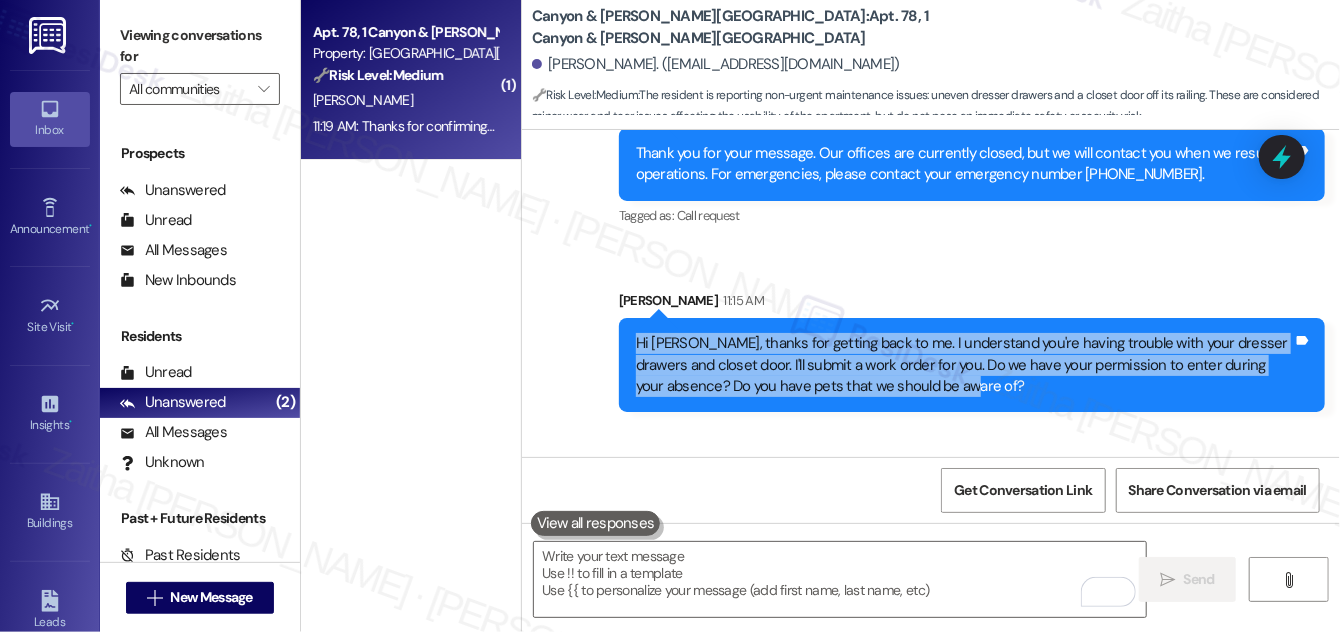 scroll, scrollTop: 2135, scrollLeft: 0, axis: vertical 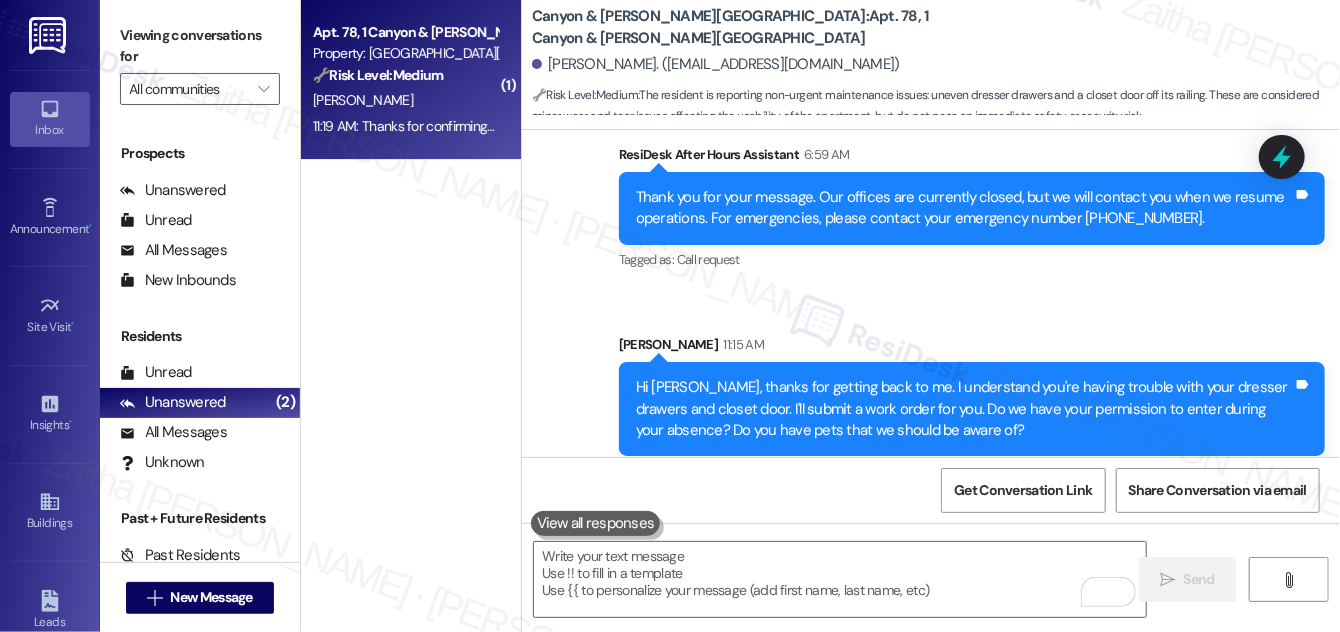 click on "Sent via SMS ResiDesk After Hours Assistant 6:59 AM Thank you for your message. Our offices are currently closed, but we will contact you when we resume operations. For emergencies, please contact your emergency number [PHONE_NUMBER]. Tags and notes Tagged as:   Call request Click to highlight conversations about Call request Sent via SMS [PERSON_NAME] 11:15 AM Hi [PERSON_NAME], thanks for getting back to me. I understand you're having trouble with your dresser drawers and closet door. I'll submit a work order for you. Do we have your permission to enter during your absence? Do you have pets that we should be aware of? Tags and notes" at bounding box center [931, 285] 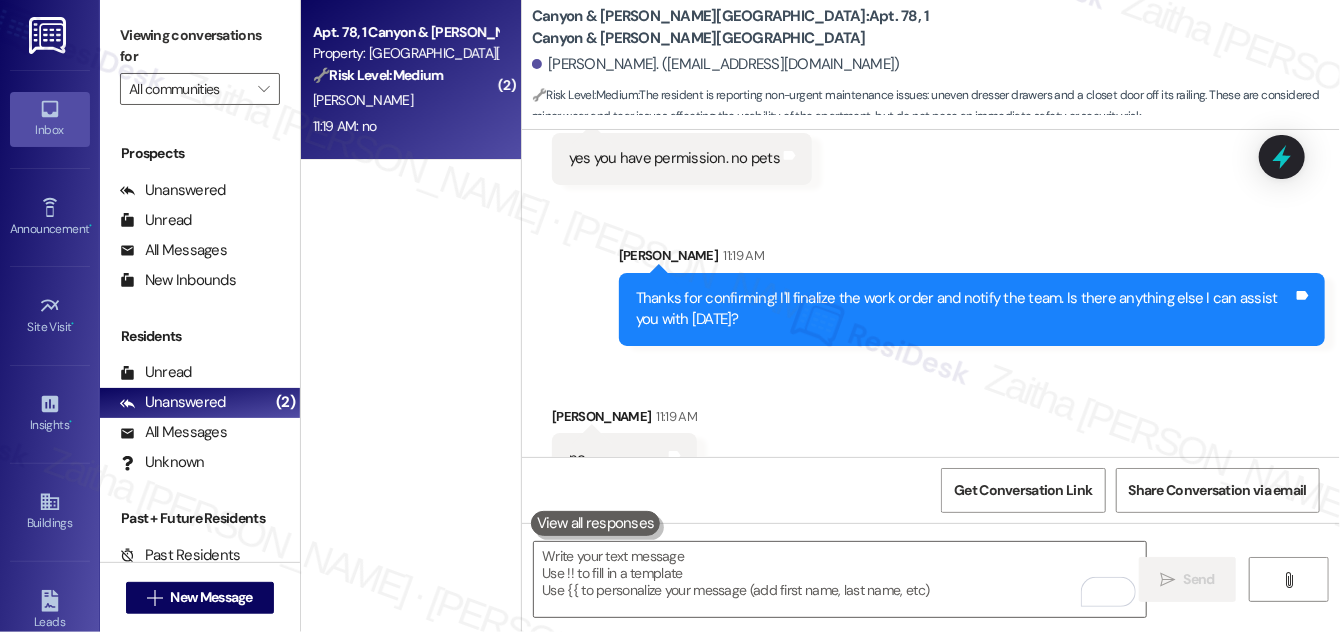 scroll, scrollTop: 2547, scrollLeft: 0, axis: vertical 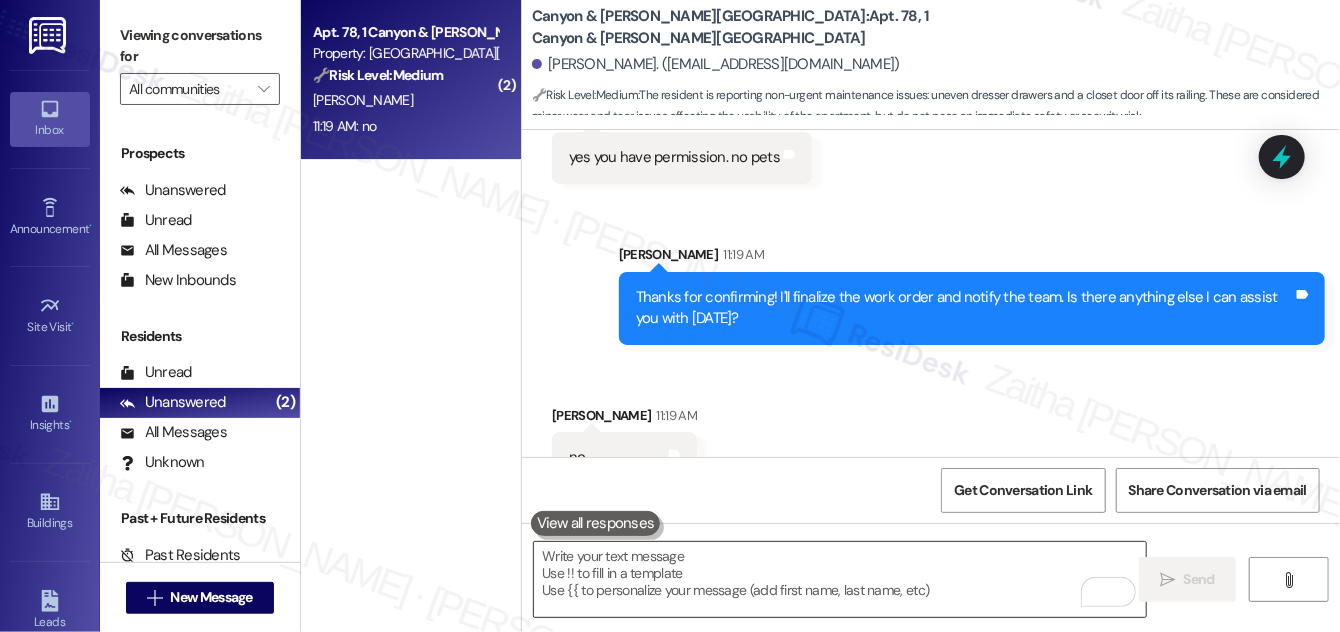 click at bounding box center [840, 579] 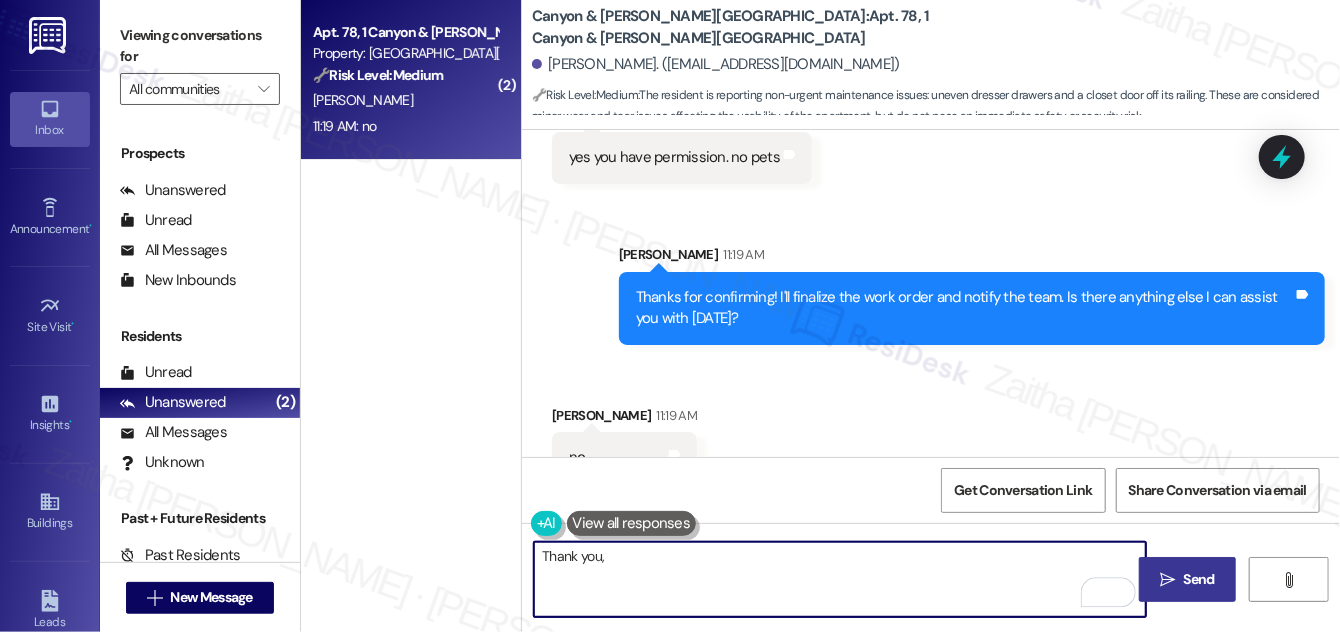 click on "[PERSON_NAME] 11:19 AM" at bounding box center [624, 419] 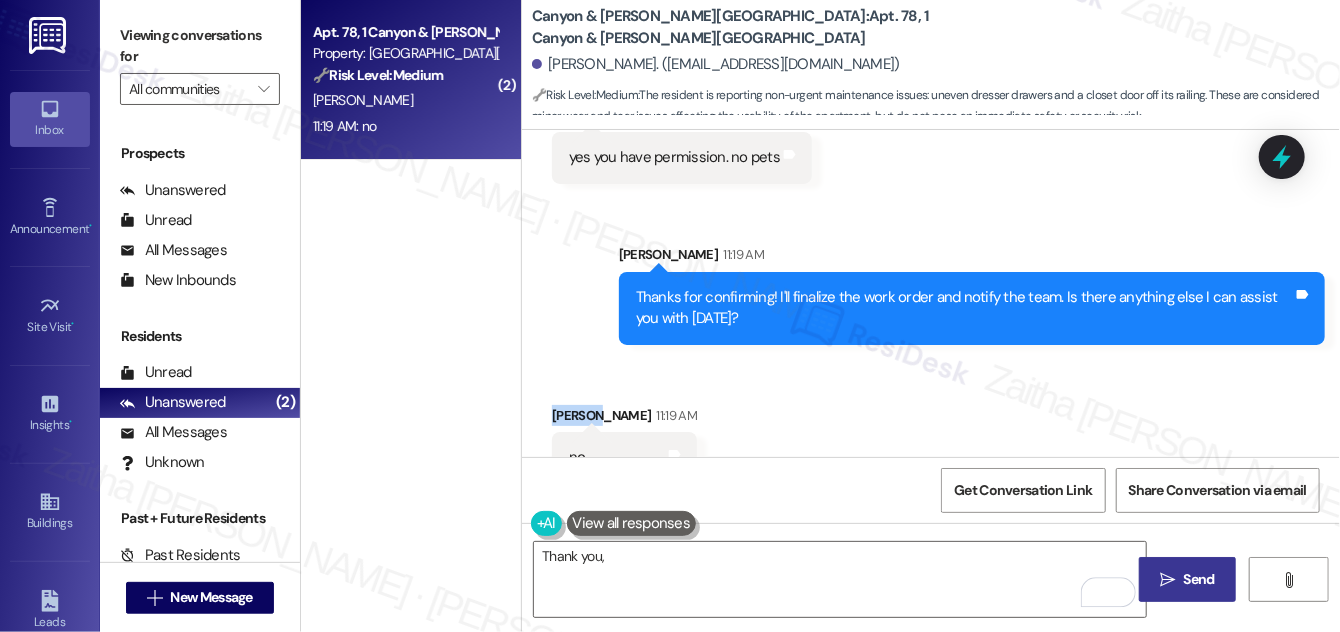 click on "[PERSON_NAME] 11:19 AM" at bounding box center (624, 419) 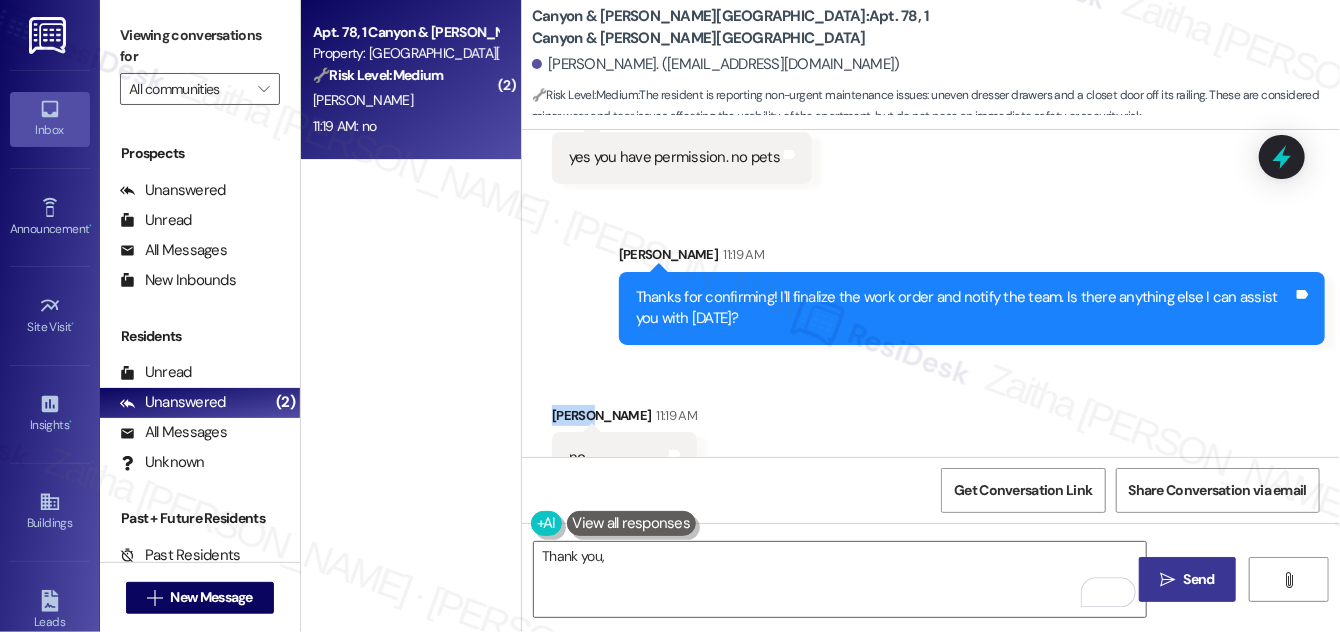 copy on "[PERSON_NAME]" 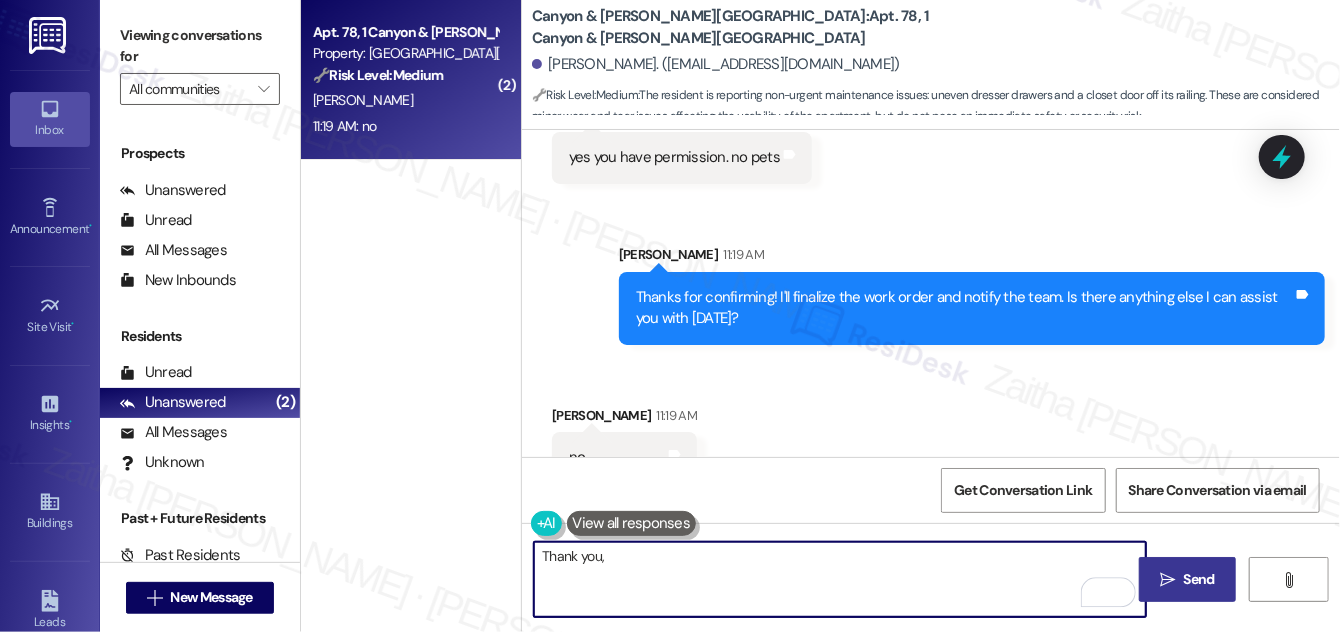 click on "Thank you," at bounding box center (840, 579) 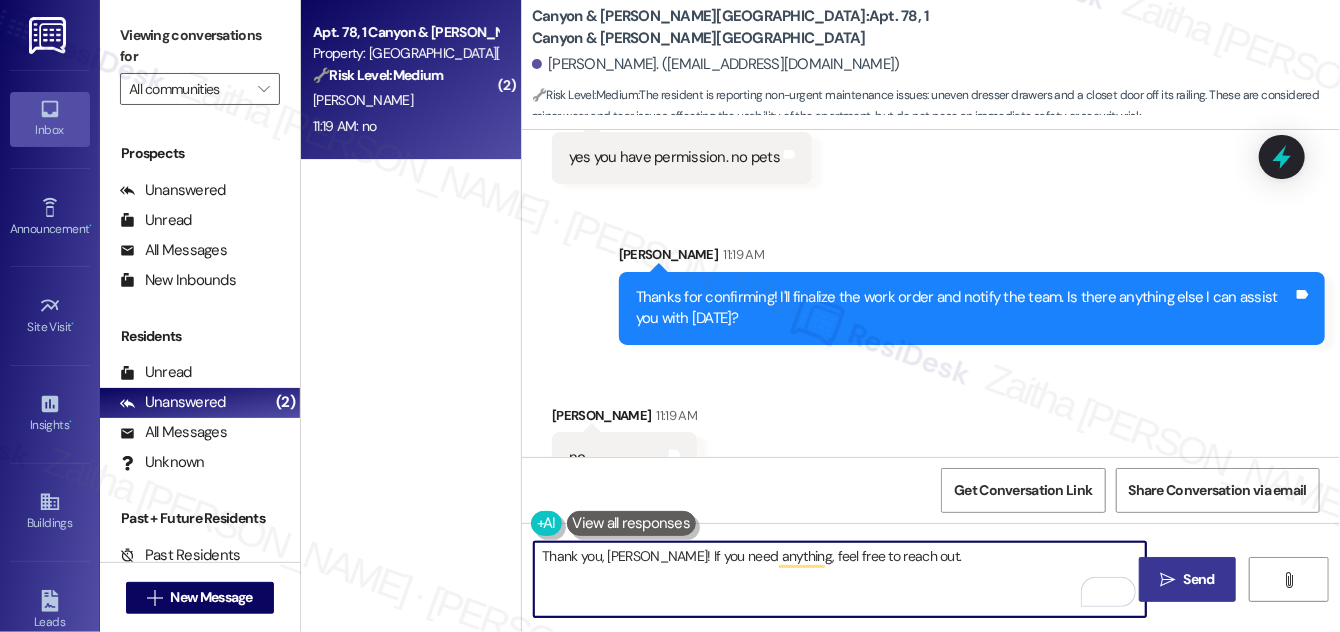 click on "Thank you, [PERSON_NAME]! If you need anything, feel free to reach out." at bounding box center [840, 579] 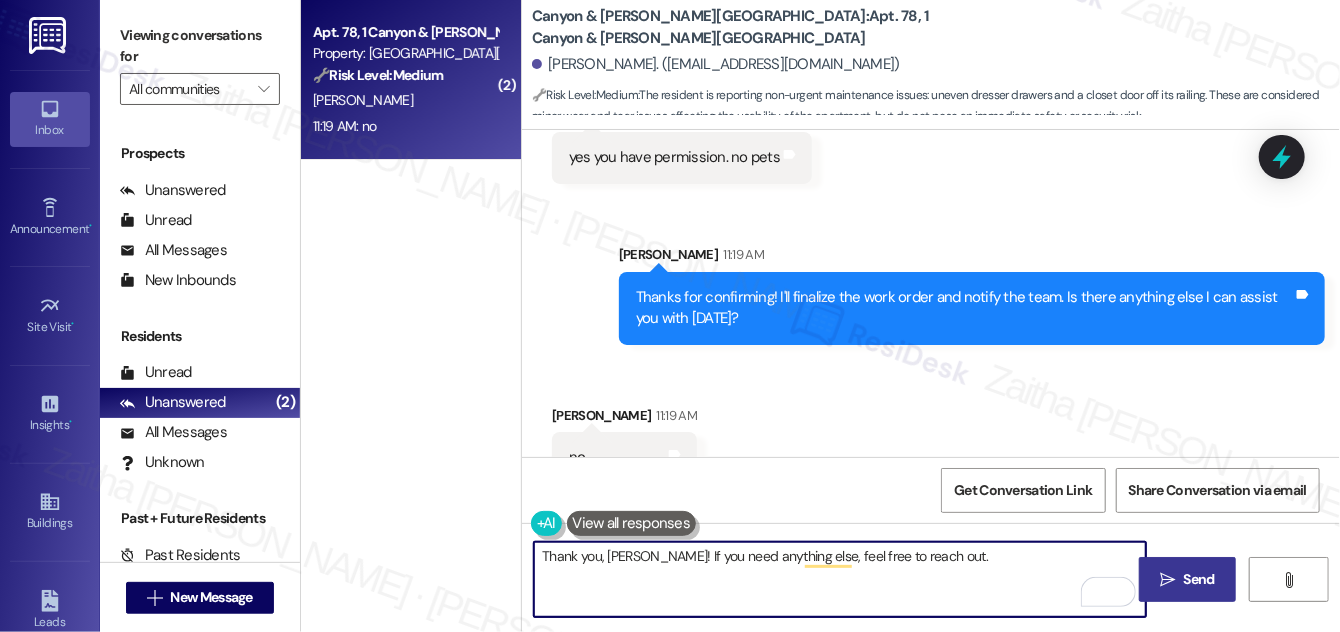 click on "Thank you, [PERSON_NAME]! If you need anything else, feel free to reach out." at bounding box center [840, 579] 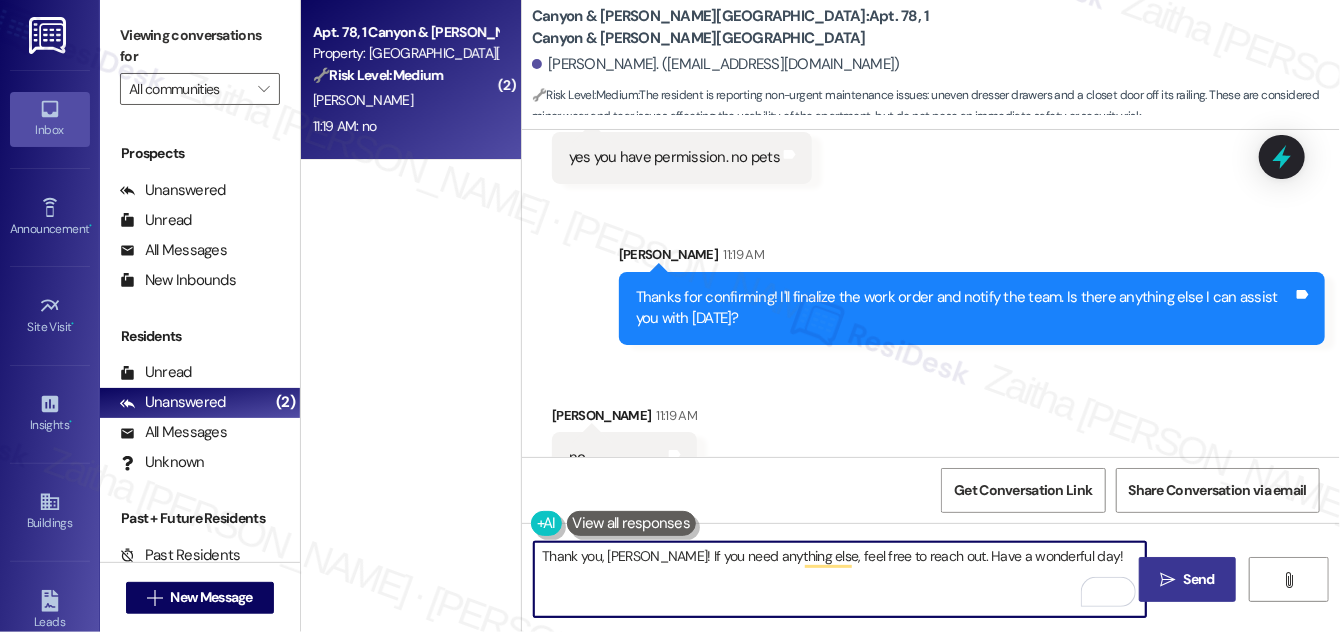 type on "Thank you, [PERSON_NAME]! If you need anything else, feel free to reach out. Have a wonderful day!" 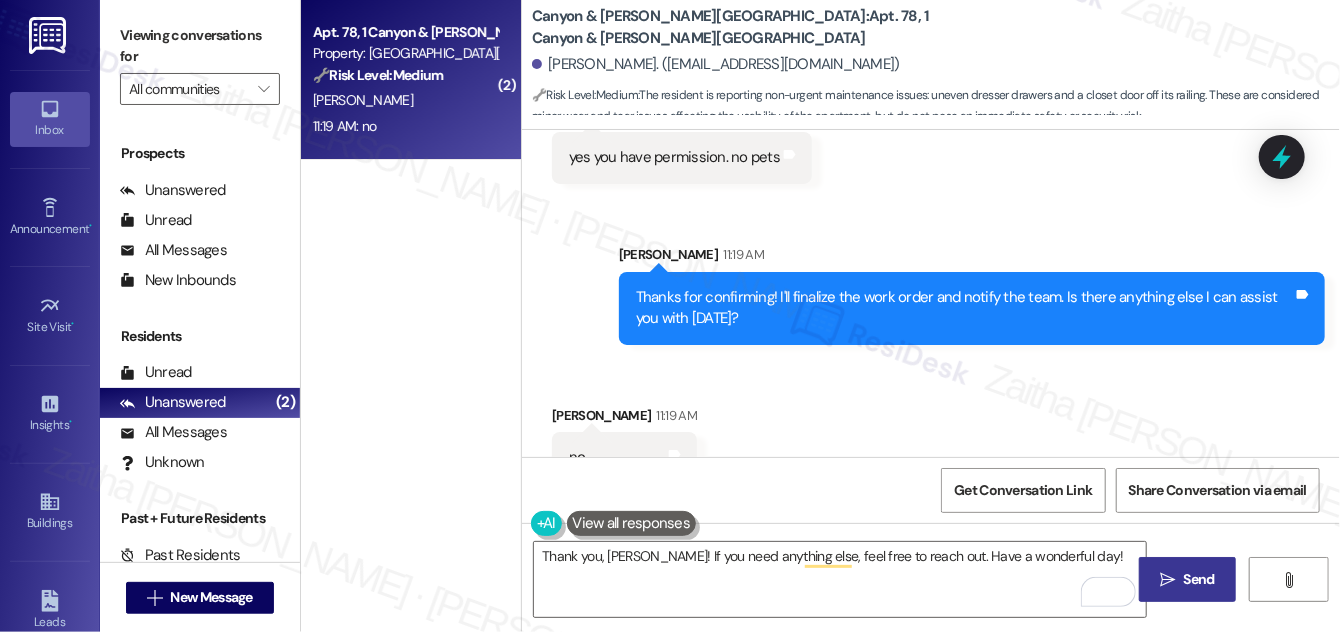 click on "Send" at bounding box center [1199, 579] 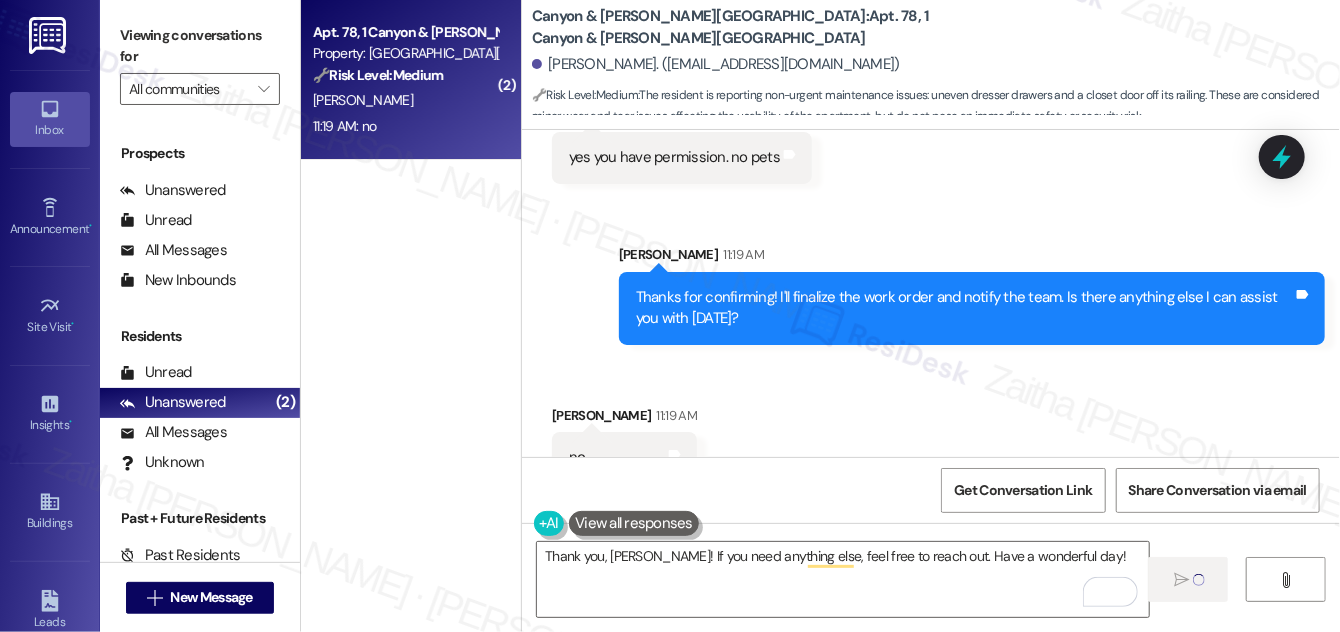 type 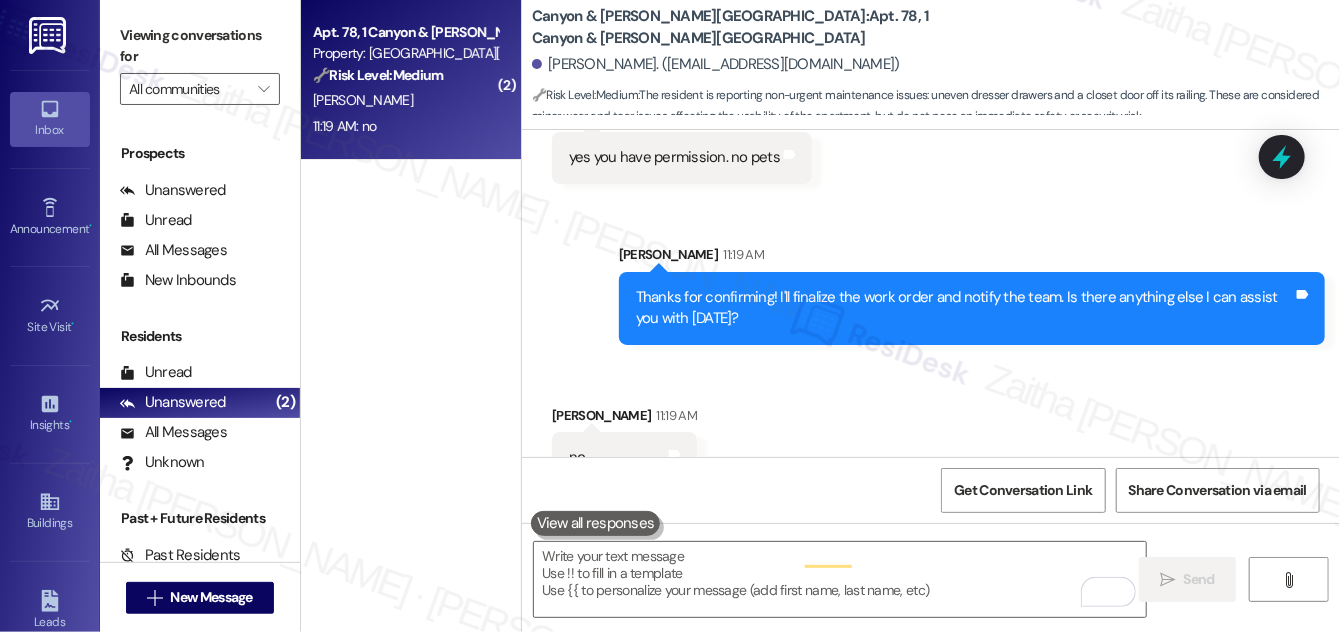 scroll, scrollTop: 2546, scrollLeft: 0, axis: vertical 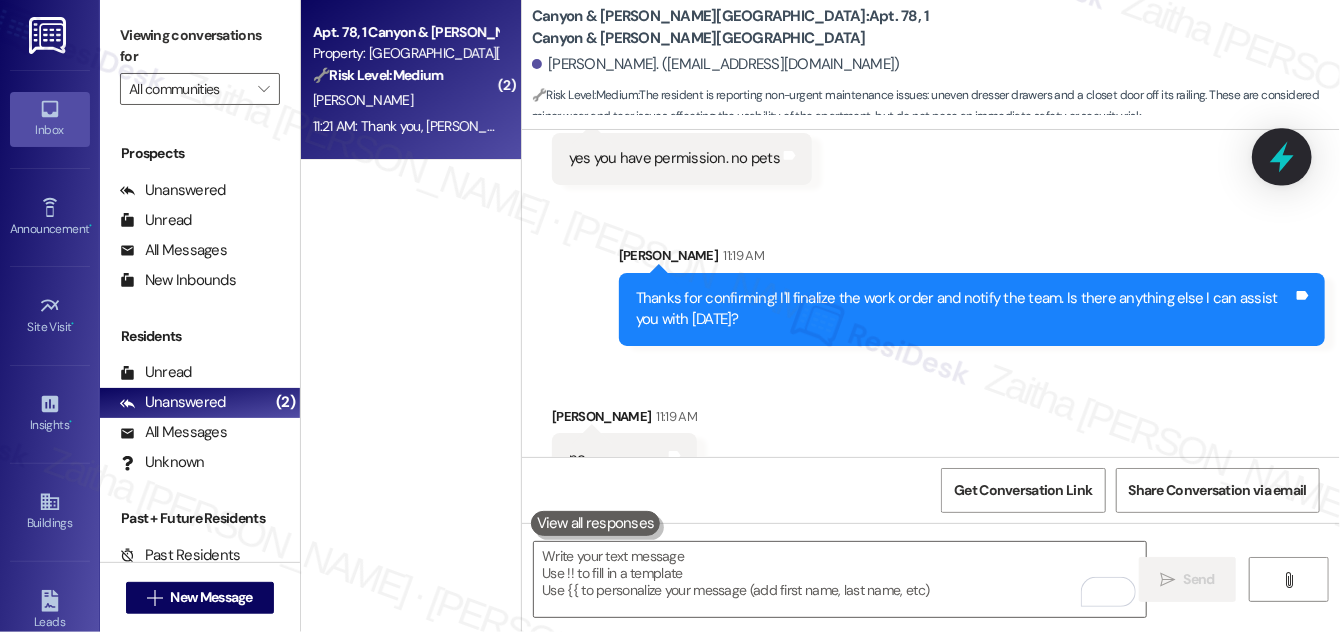 click 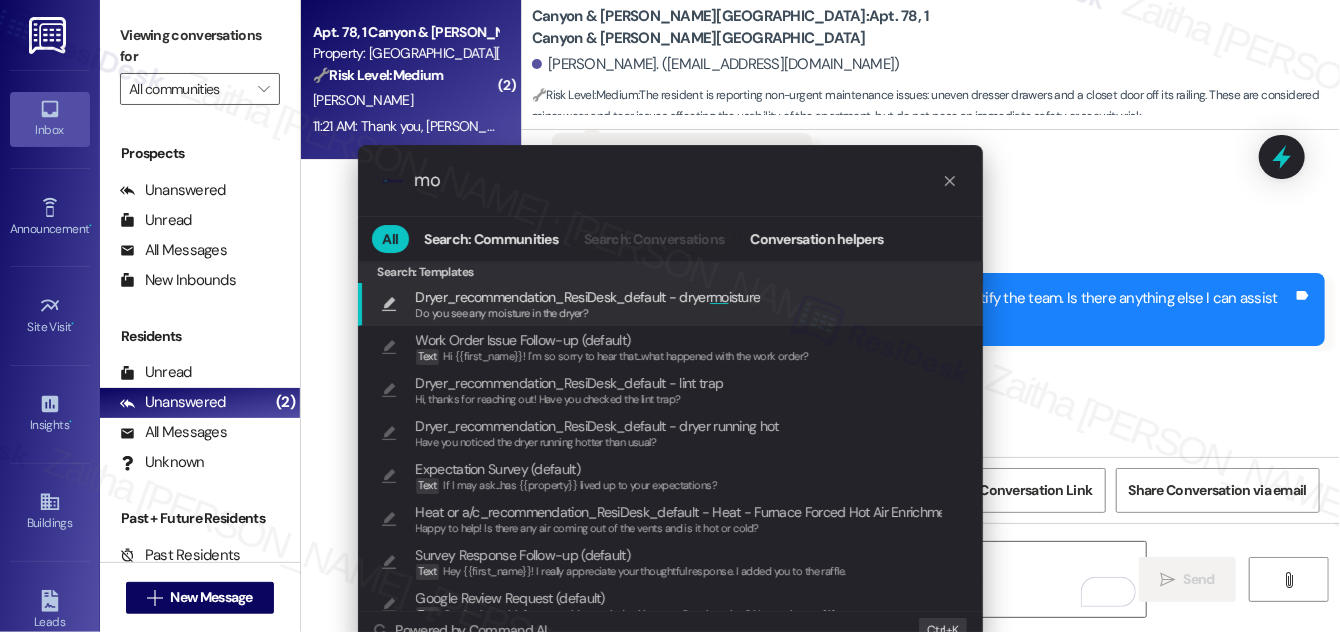 type on "m" 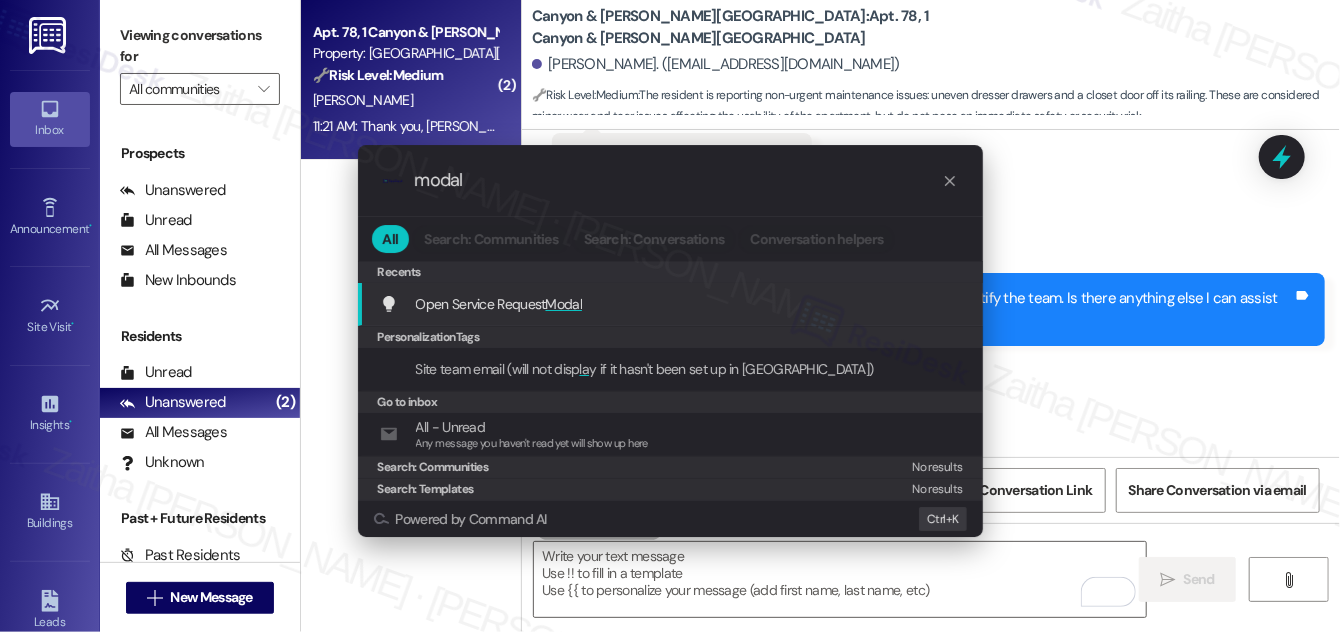 click on "Modal" at bounding box center (564, 304) 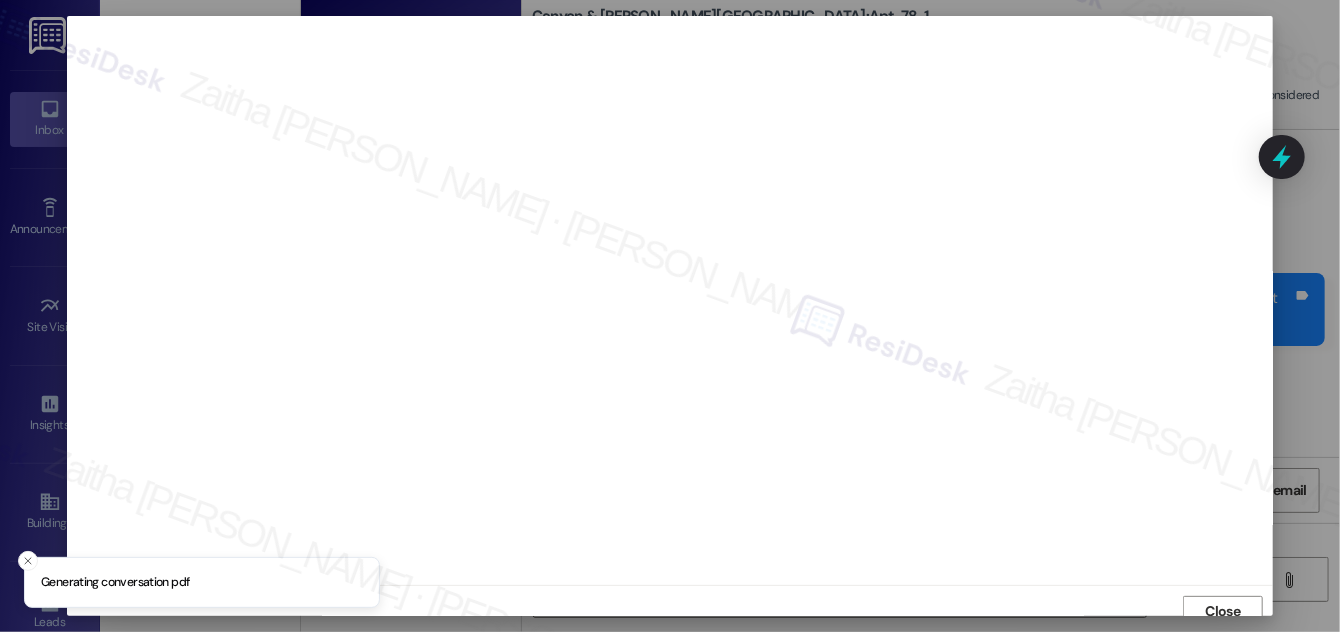 scroll, scrollTop: 11, scrollLeft: 0, axis: vertical 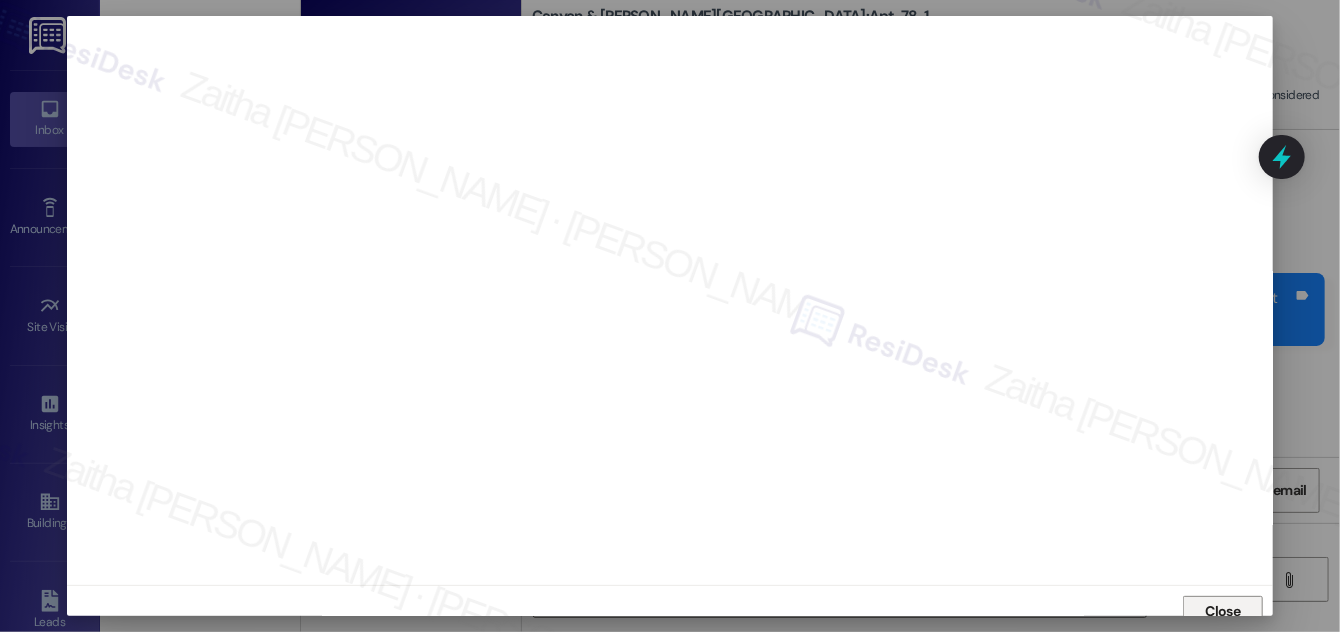 click on "Close" at bounding box center (1223, 611) 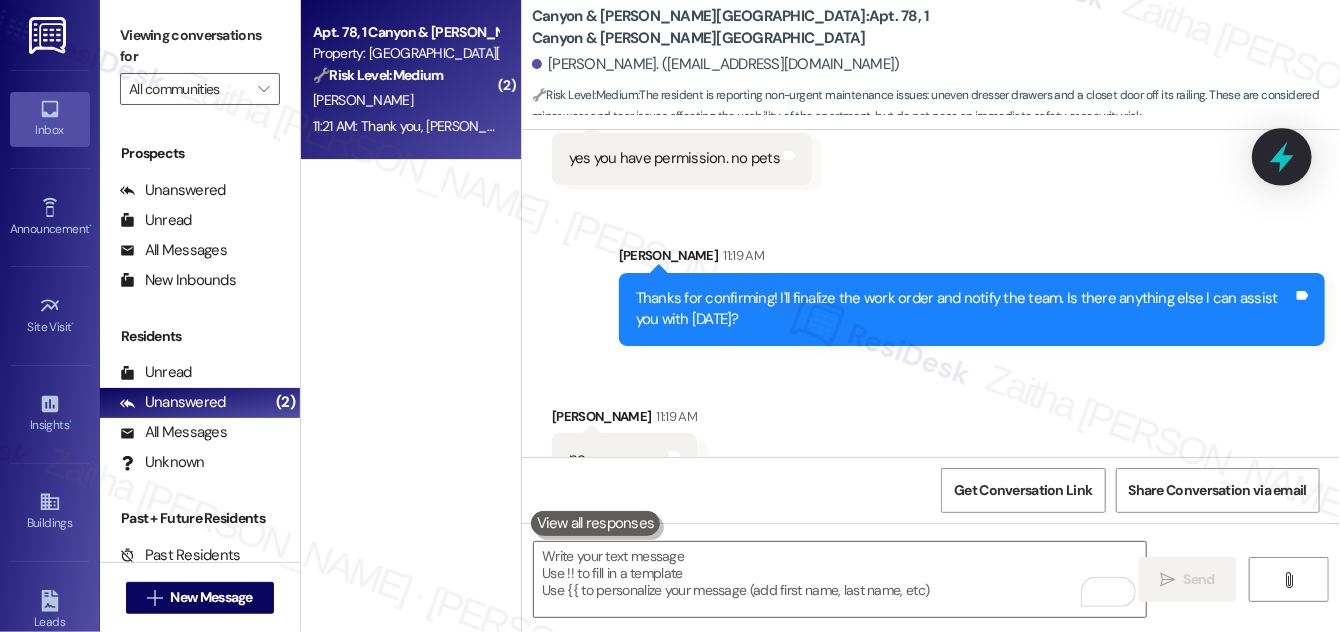 click 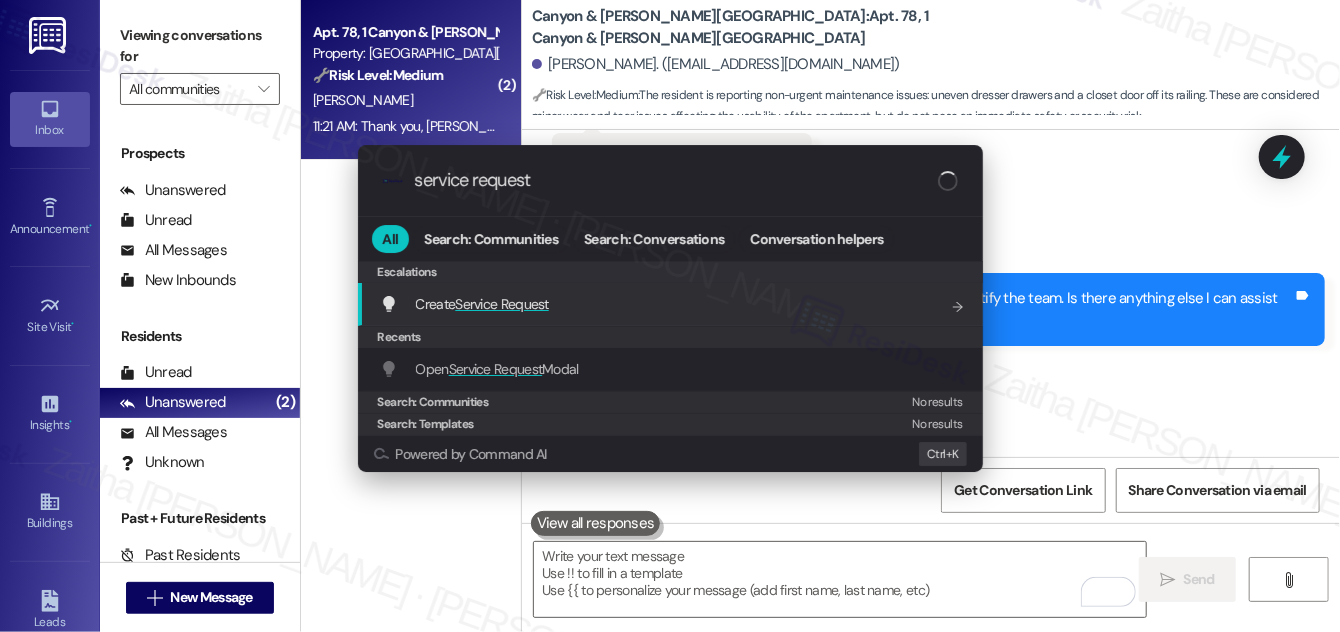 type on "service request" 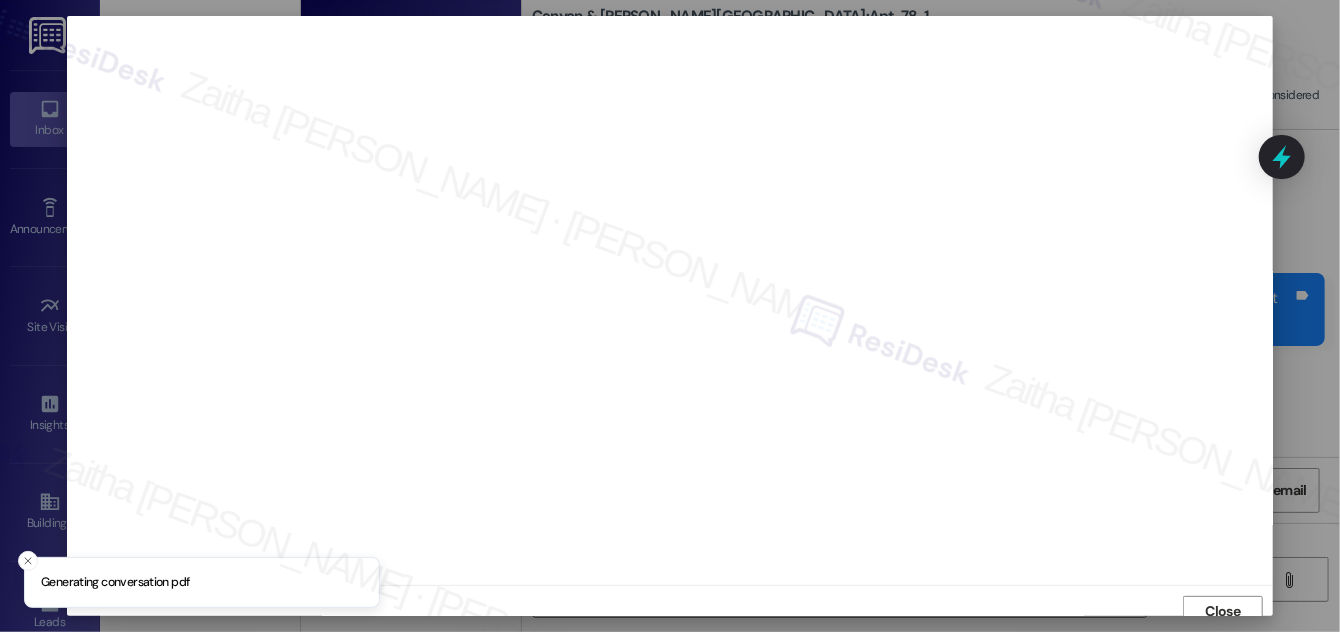 scroll, scrollTop: 11, scrollLeft: 0, axis: vertical 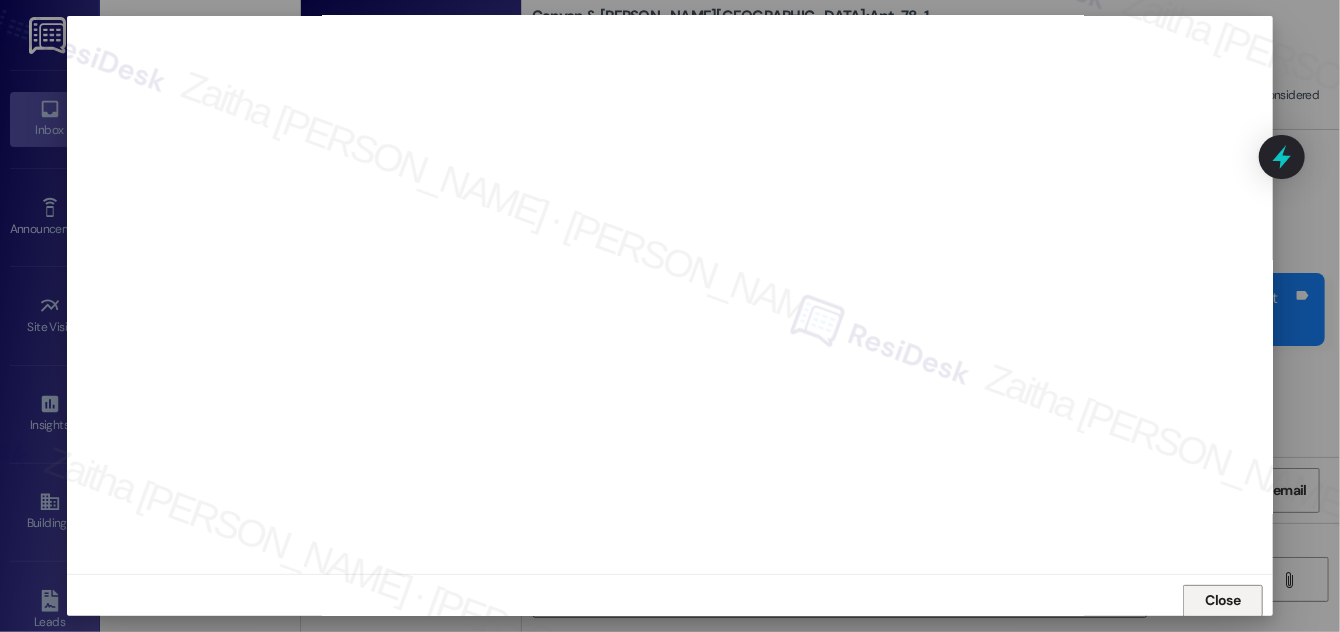 click on "Close" at bounding box center [1223, 600] 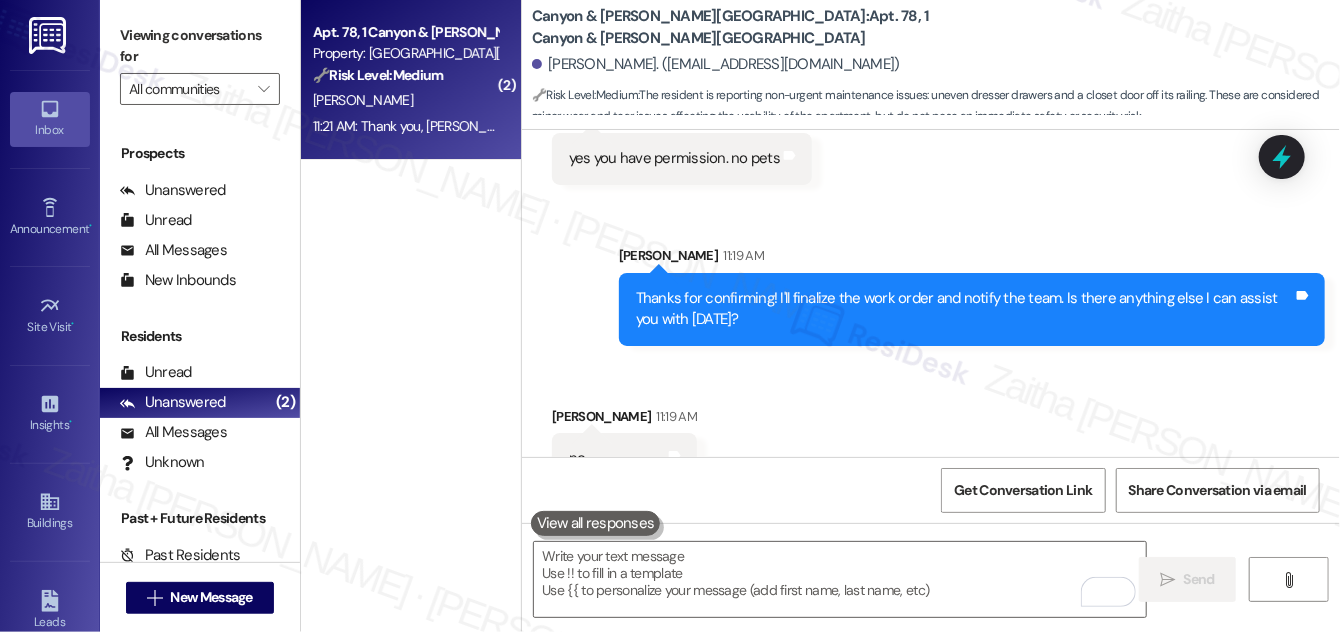 scroll, scrollTop: 2686, scrollLeft: 0, axis: vertical 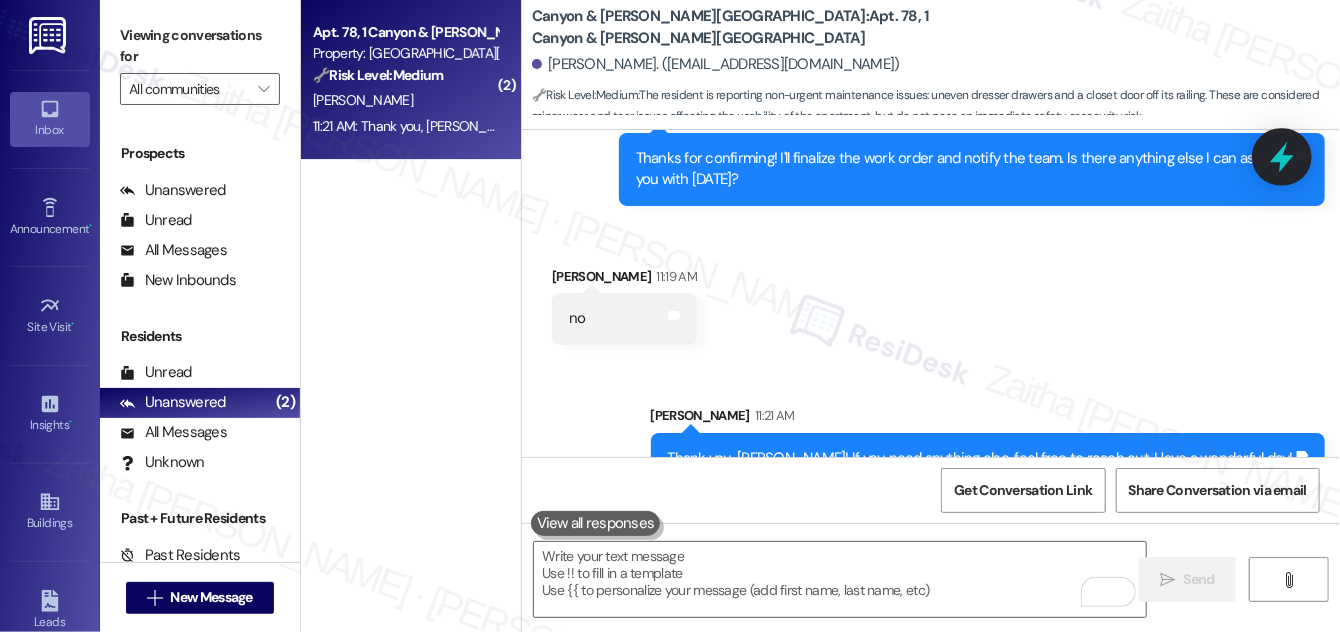 click 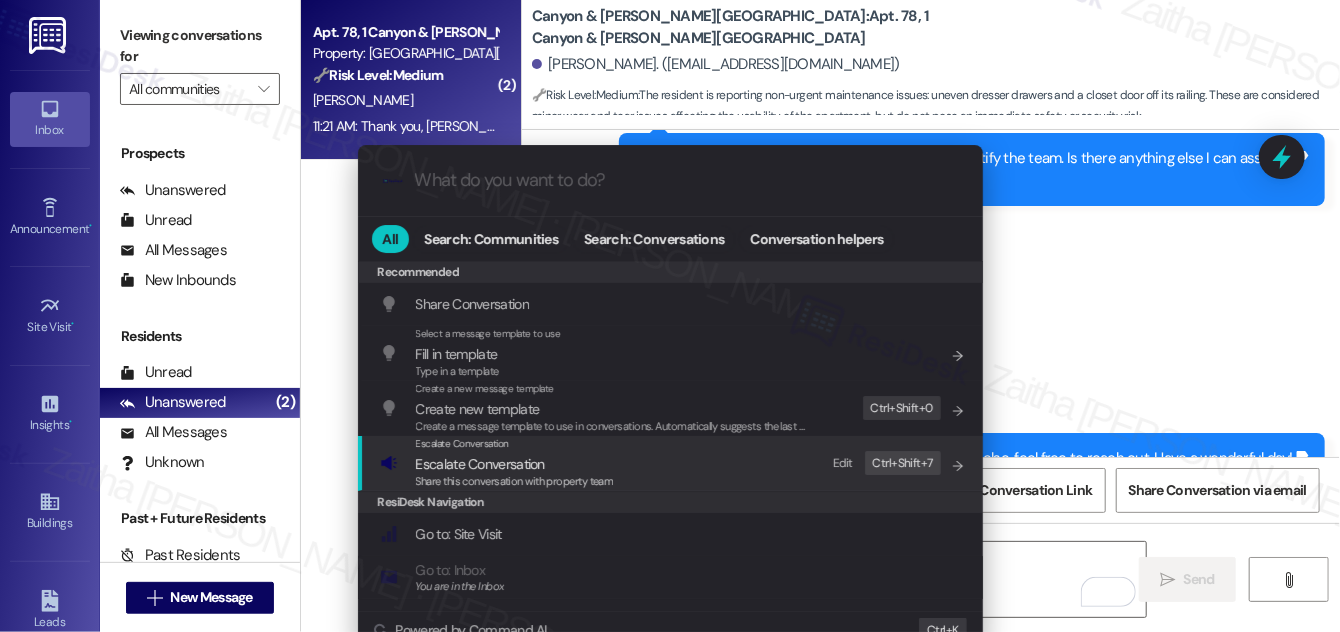 click on "Escalate Conversation" at bounding box center (480, 464) 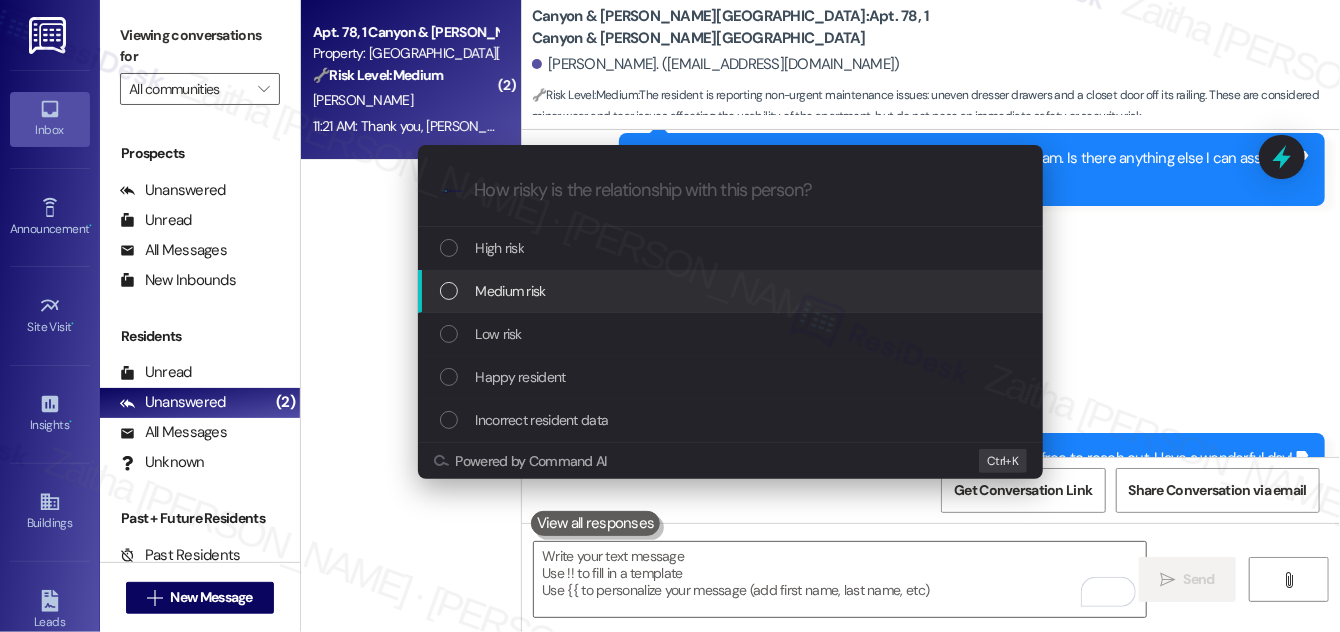 click on "Medium risk" at bounding box center (732, 291) 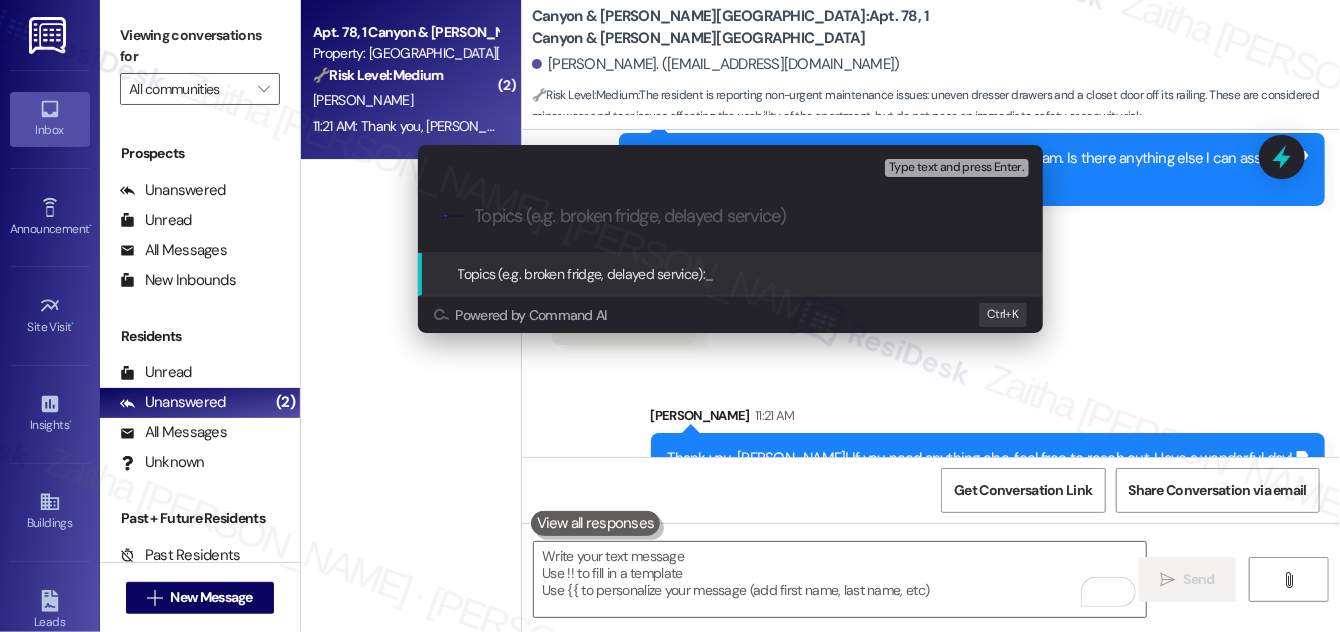 click on "Escalate Conversation Medium risk Topics (e.g. broken fridge, delayed service) Any messages to highlight in the email? Type text and press Enter. .cls-1{fill:#0a055f;}.cls-2{fill:#0cc4c4;} resideskLogoBlueOrange Topics (e.g. broken fridge, delayed service):  _ Powered by Command AI Ctrl+ K" at bounding box center [670, 316] 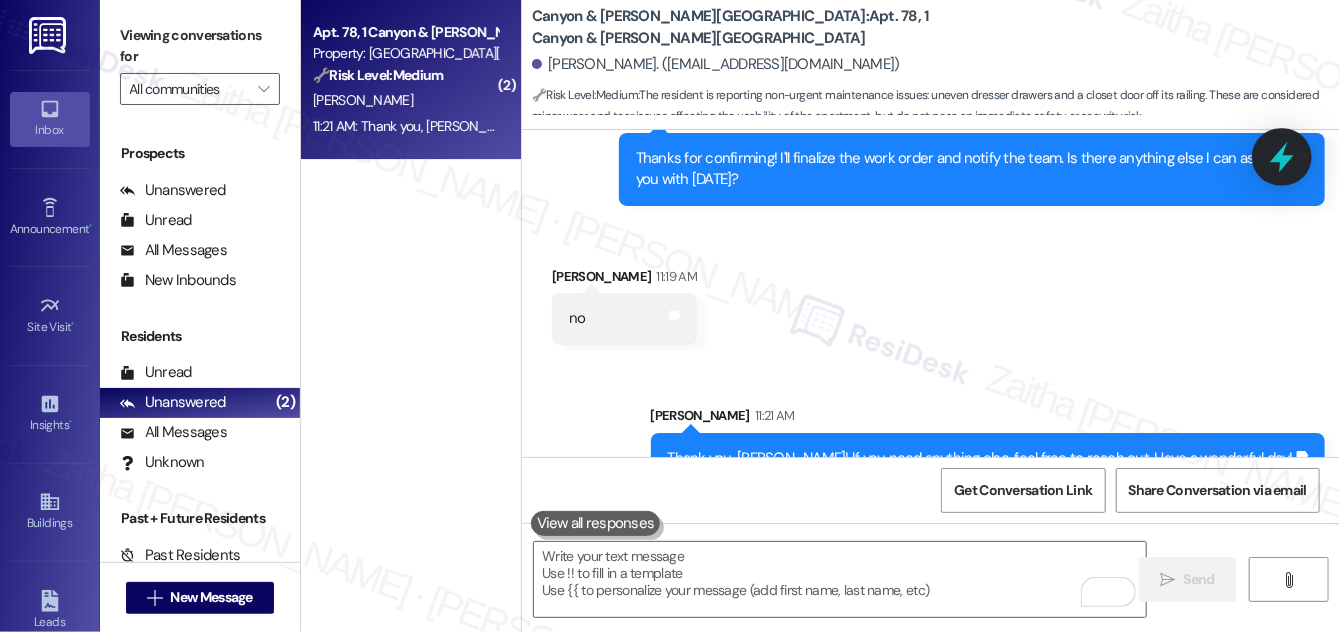 click 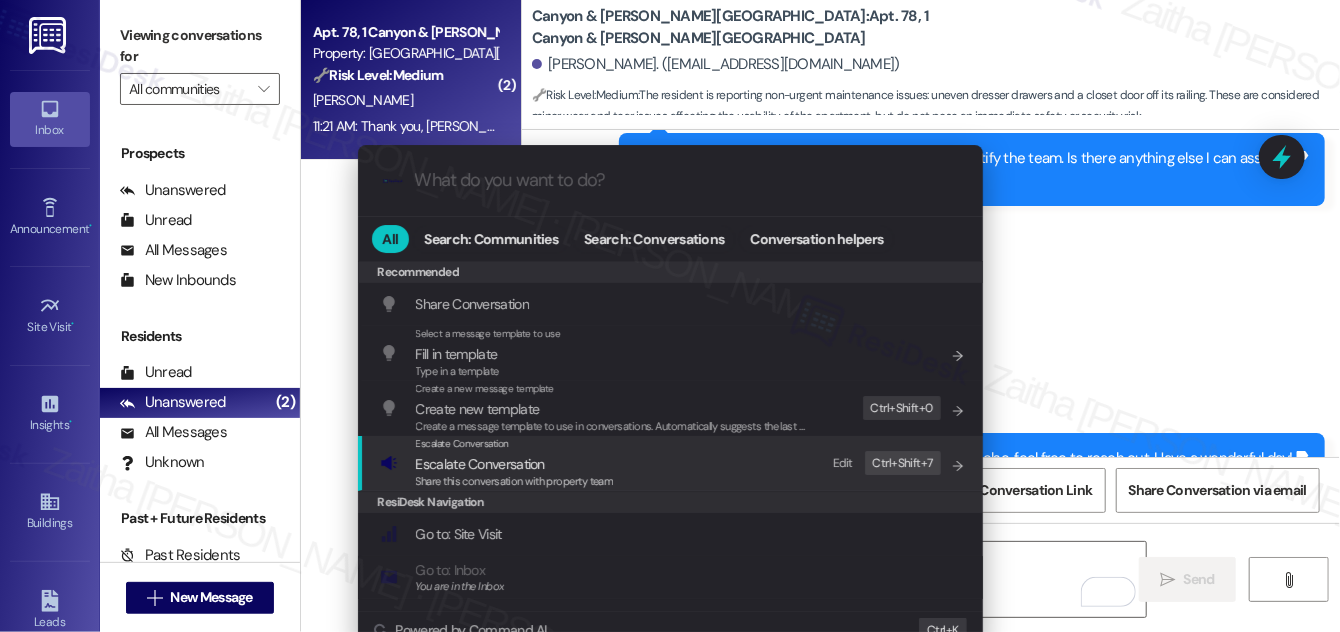 click on "Escalate Conversation" at bounding box center (480, 464) 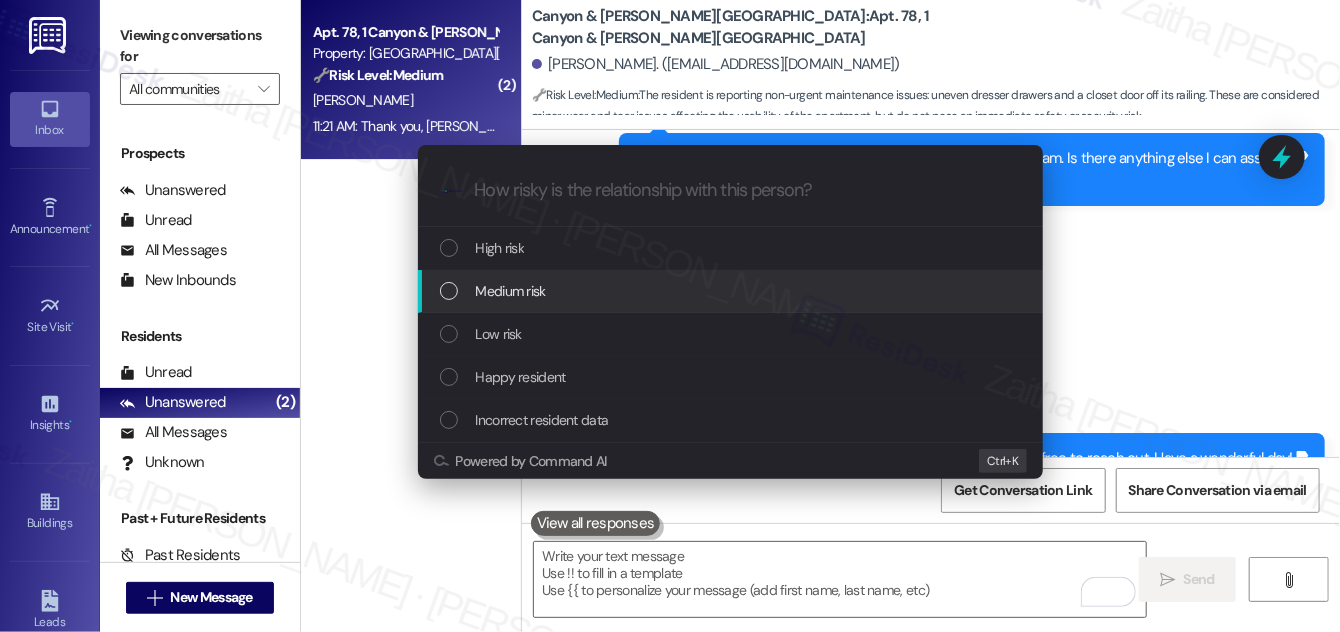 click on "Medium risk" at bounding box center (511, 291) 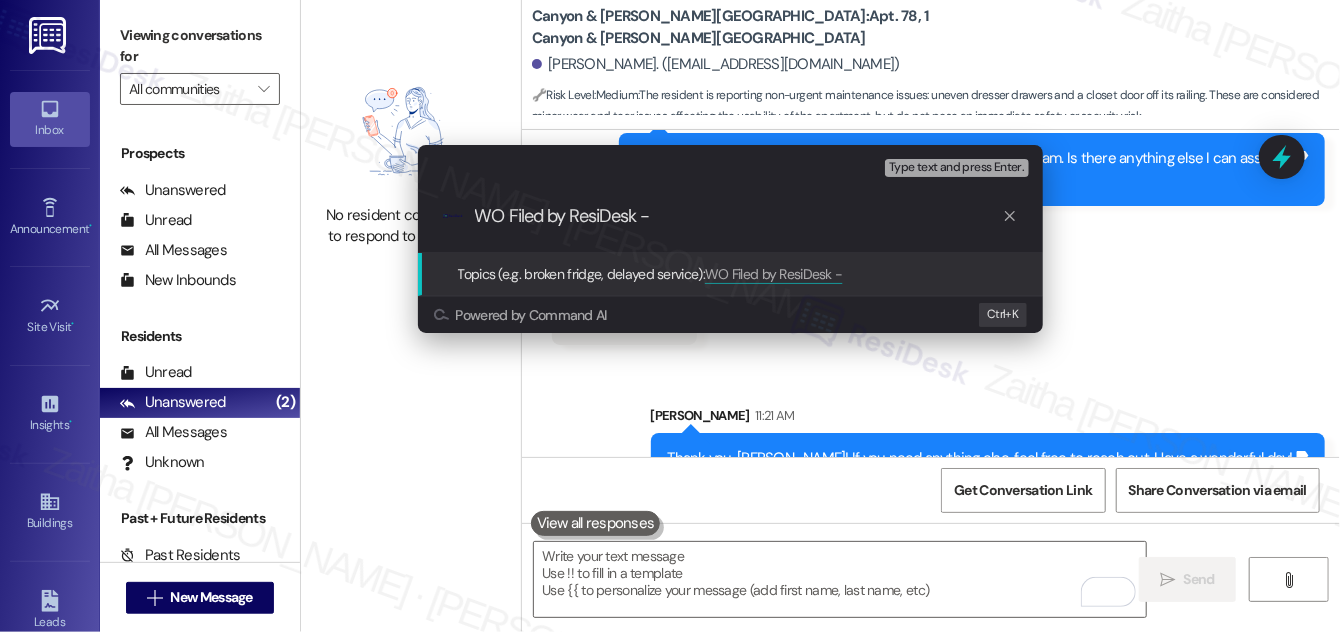paste on "id:8485568 and 8485569" 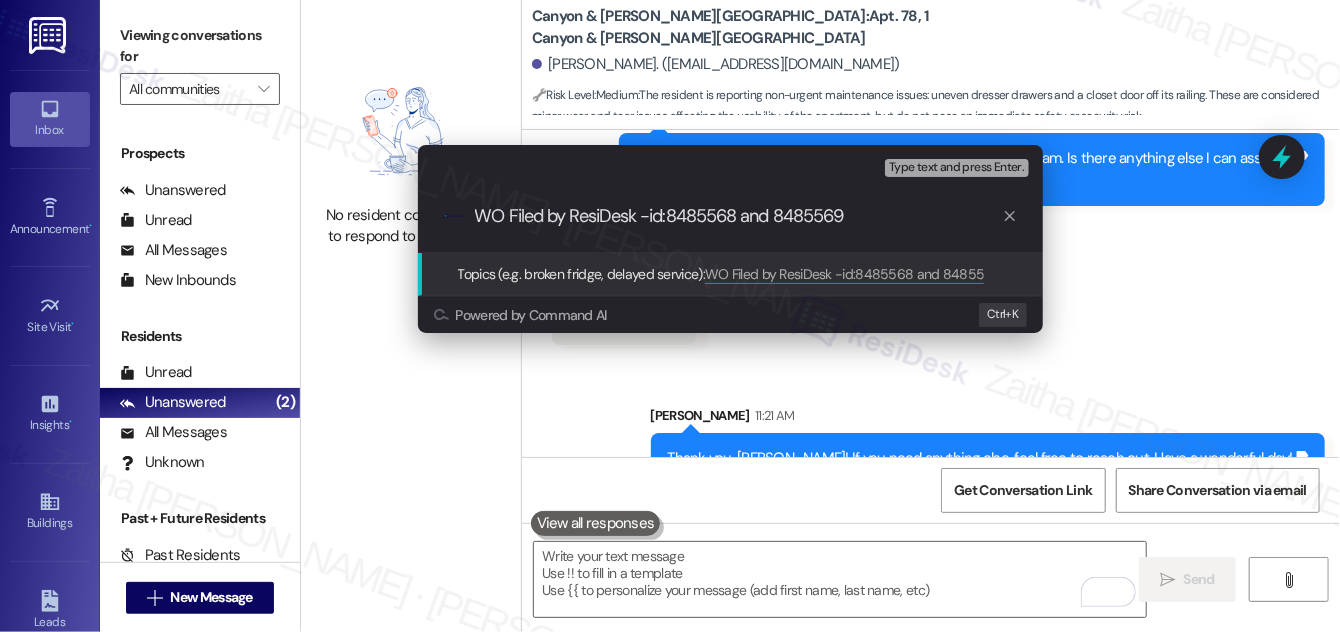 click on "WO Filed by ResiDesk -id:8485568 and 8485569" at bounding box center (738, 216) 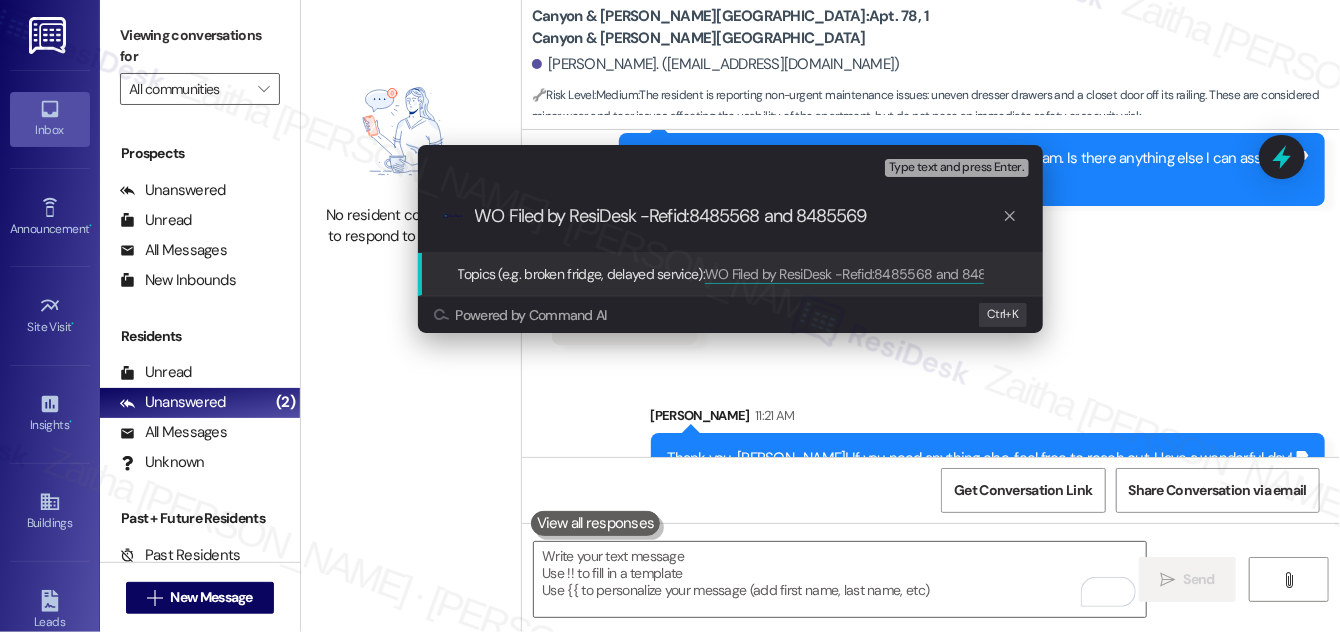 type on "WO Filed by ResiDesk -Ref id:8485568 and 8485569" 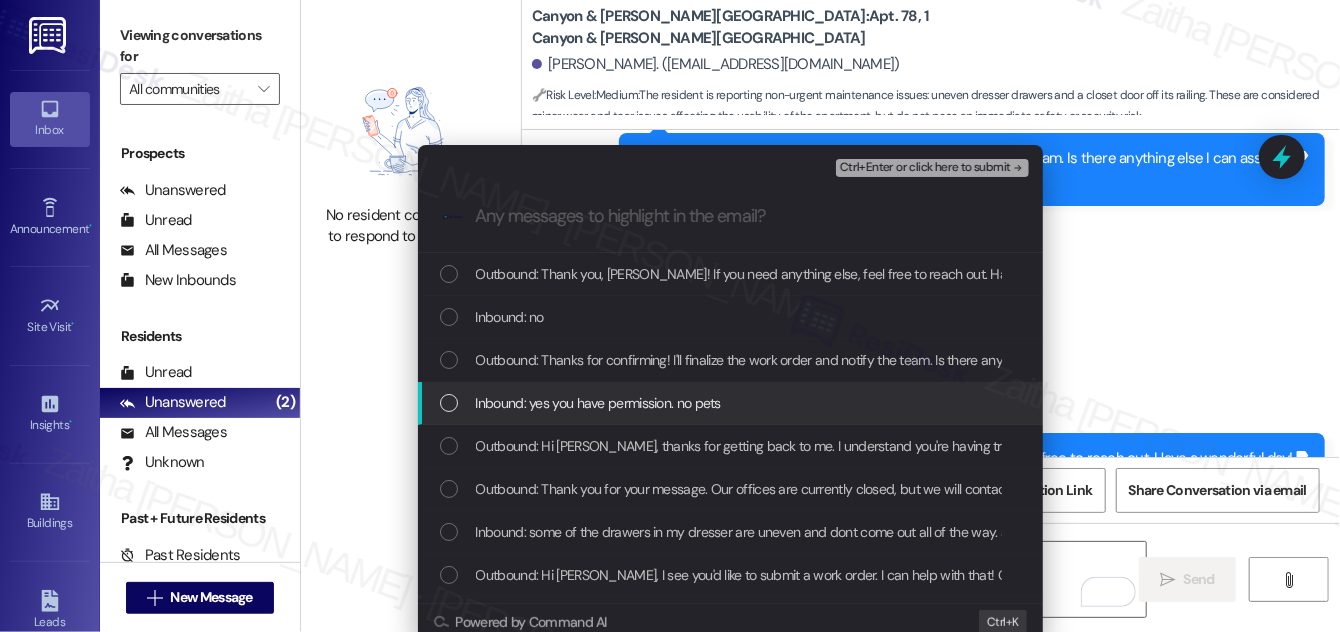 type 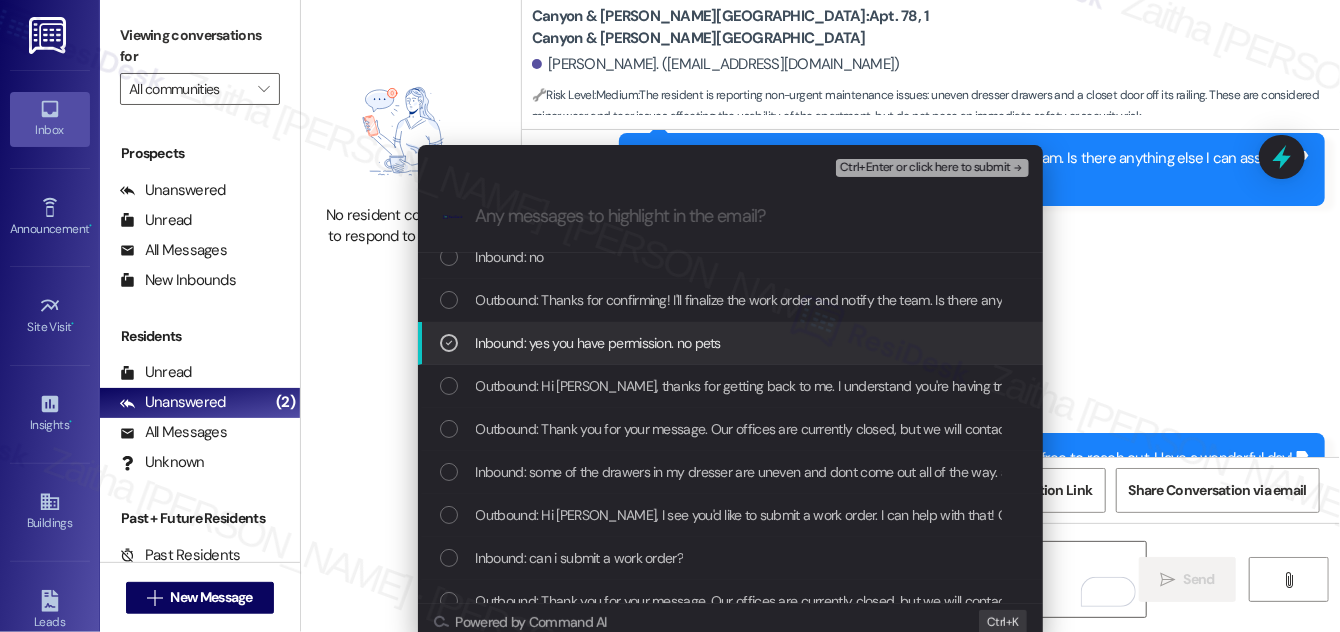 scroll, scrollTop: 90, scrollLeft: 0, axis: vertical 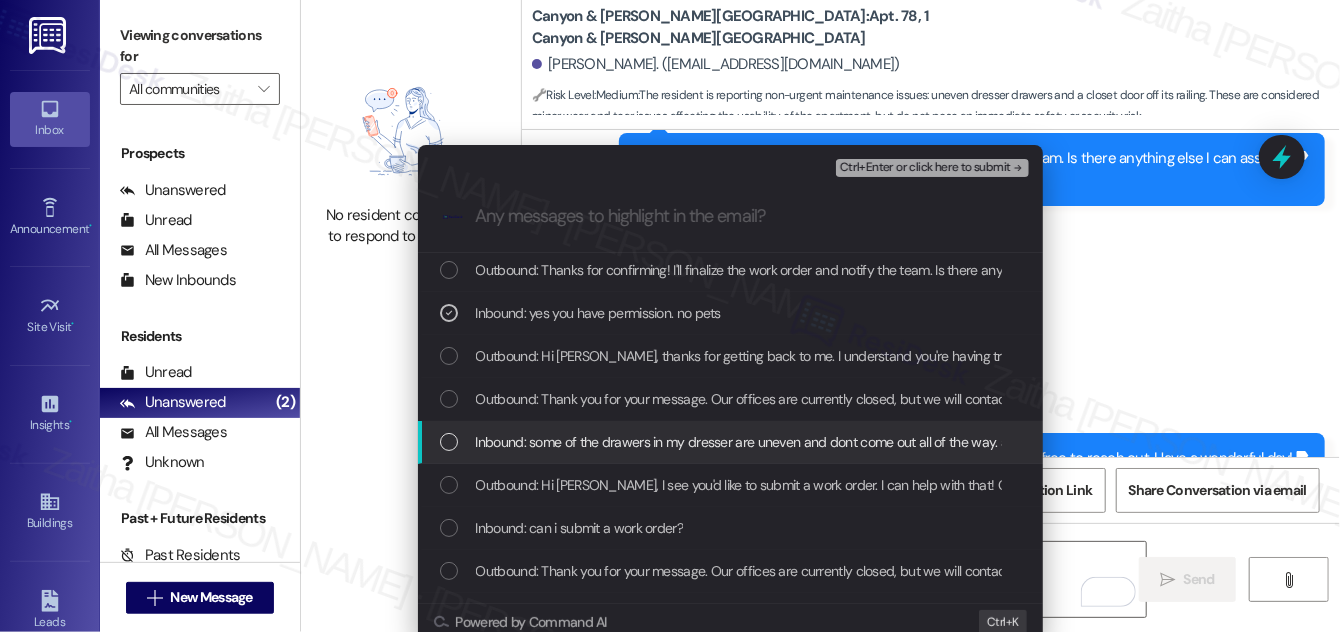 click at bounding box center [449, 442] 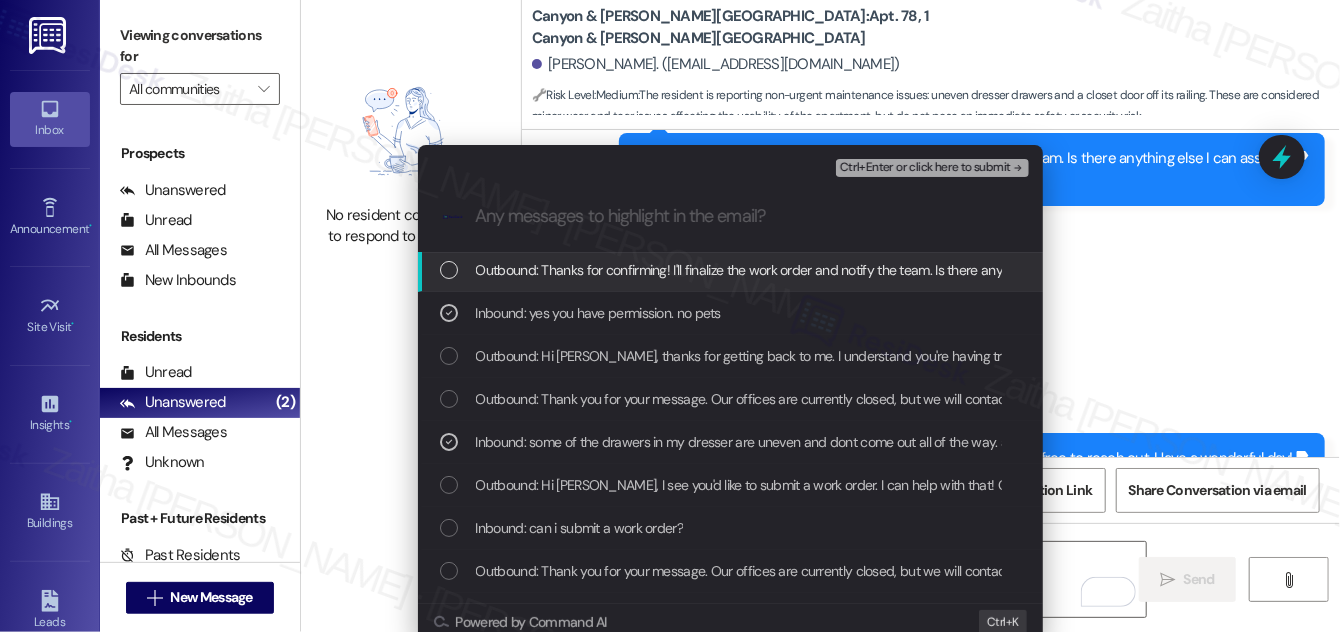 click on "Ctrl+Enter or click here to submit" at bounding box center [925, 168] 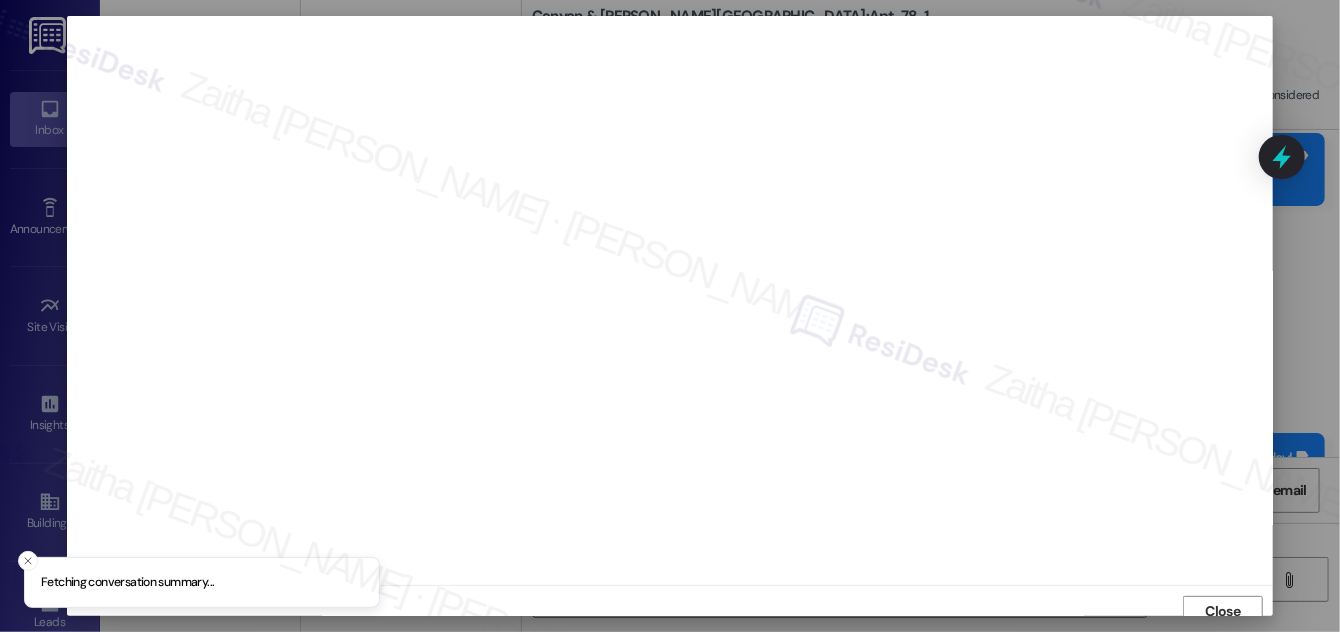 scroll, scrollTop: 11, scrollLeft: 0, axis: vertical 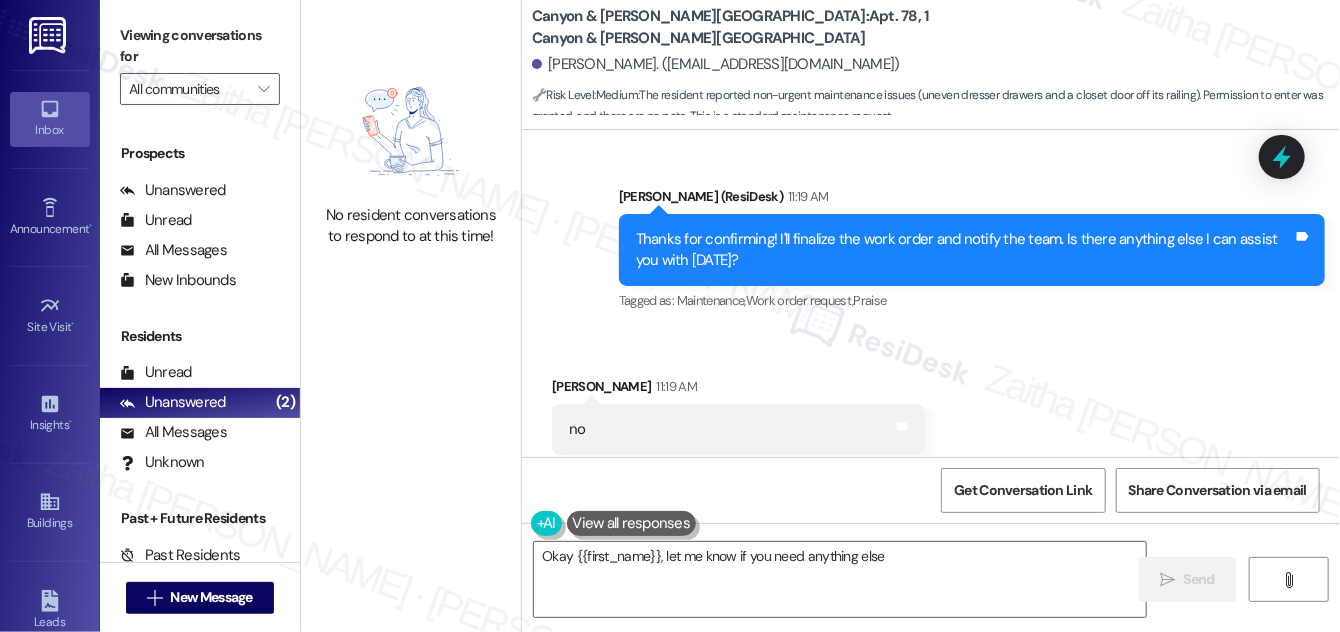type on "Okay {{first_name}}, let me know if you need anything else!" 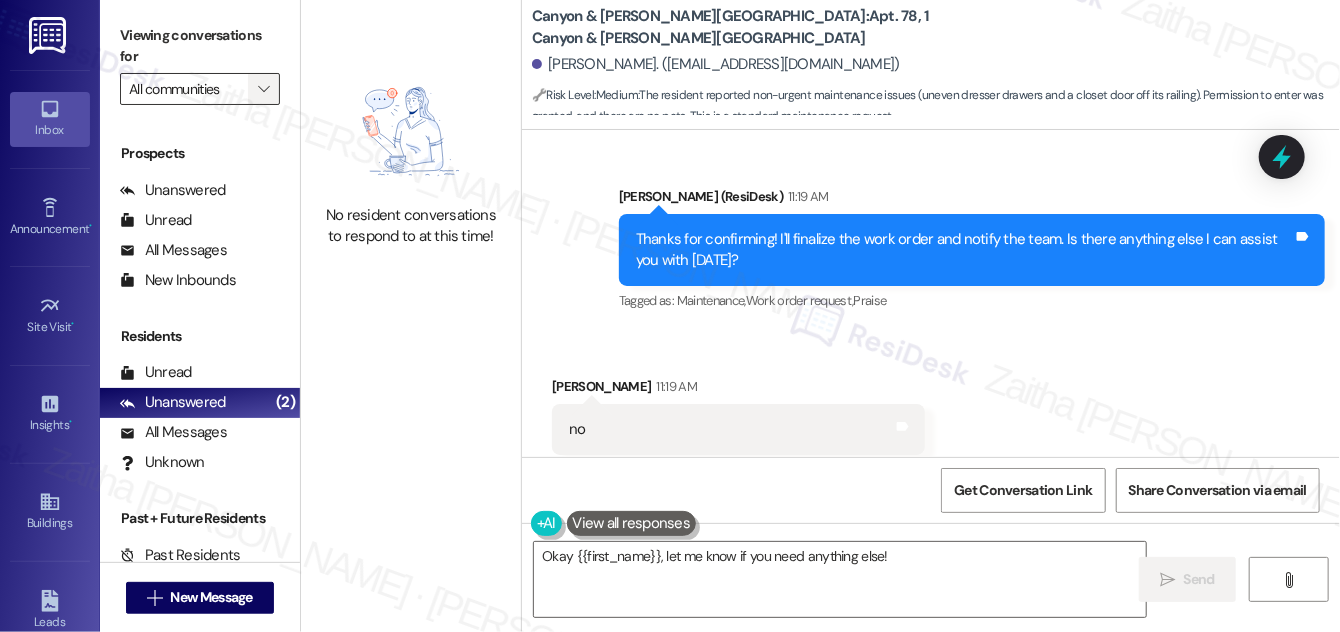 click on "" at bounding box center [263, 89] 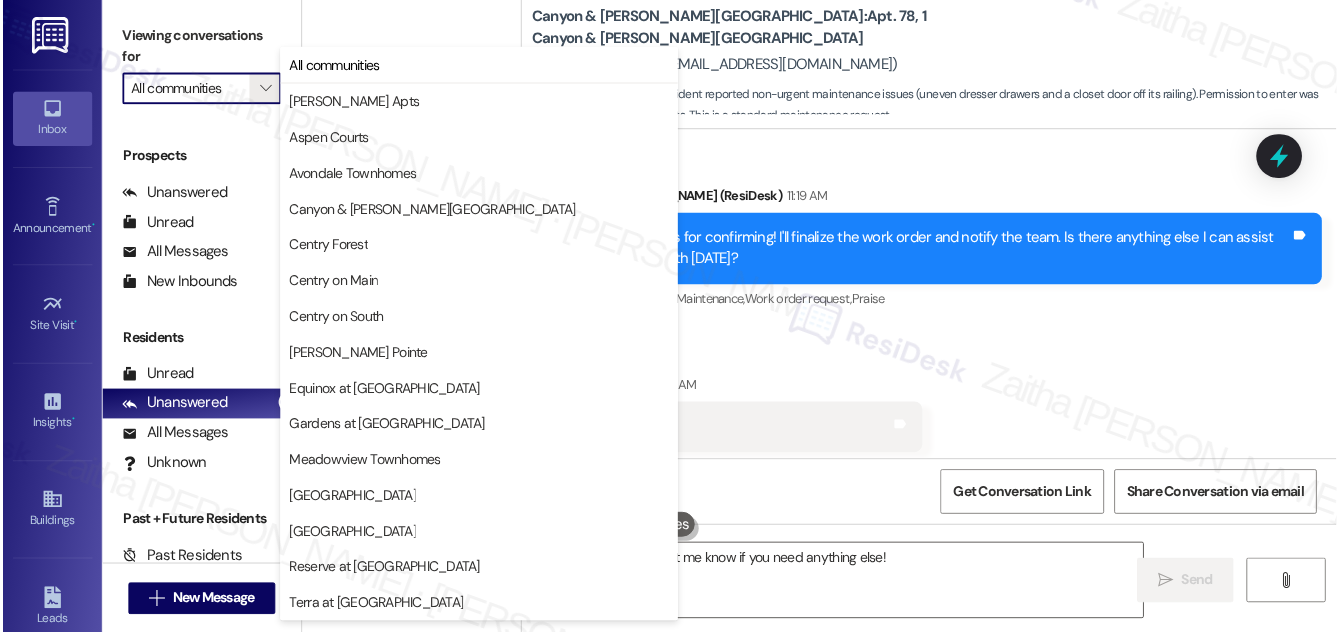scroll, scrollTop: 261, scrollLeft: 0, axis: vertical 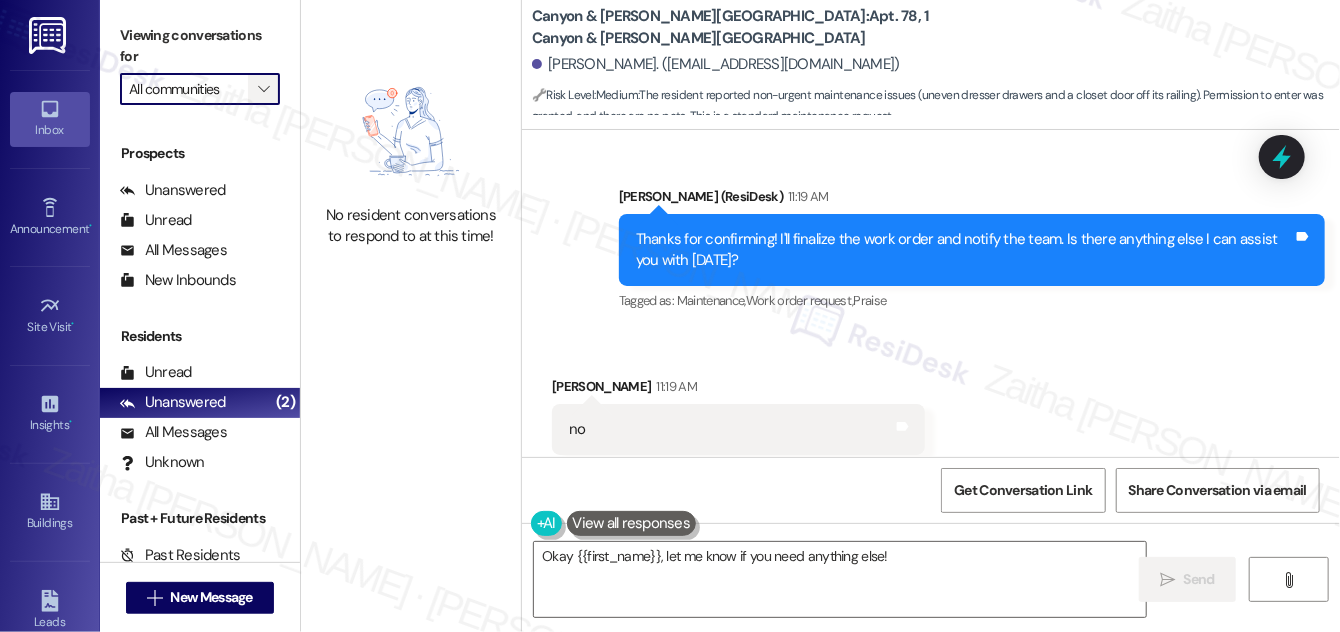 click on "" at bounding box center (264, 89) 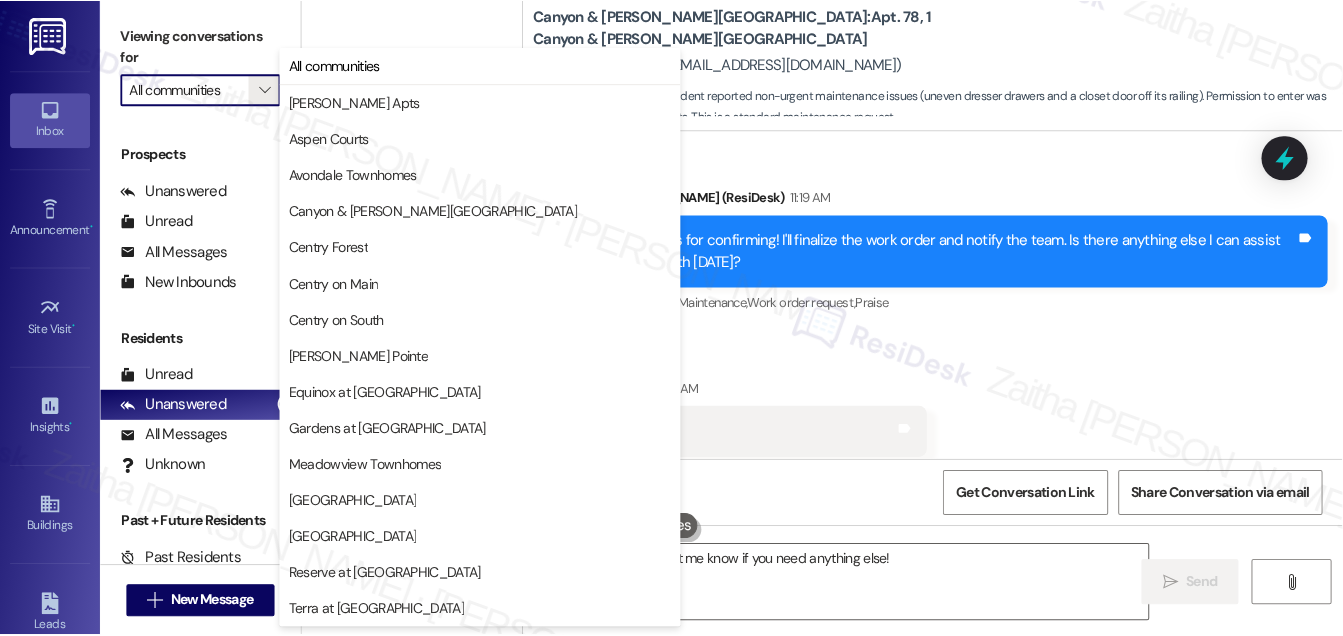 scroll, scrollTop: 261, scrollLeft: 0, axis: vertical 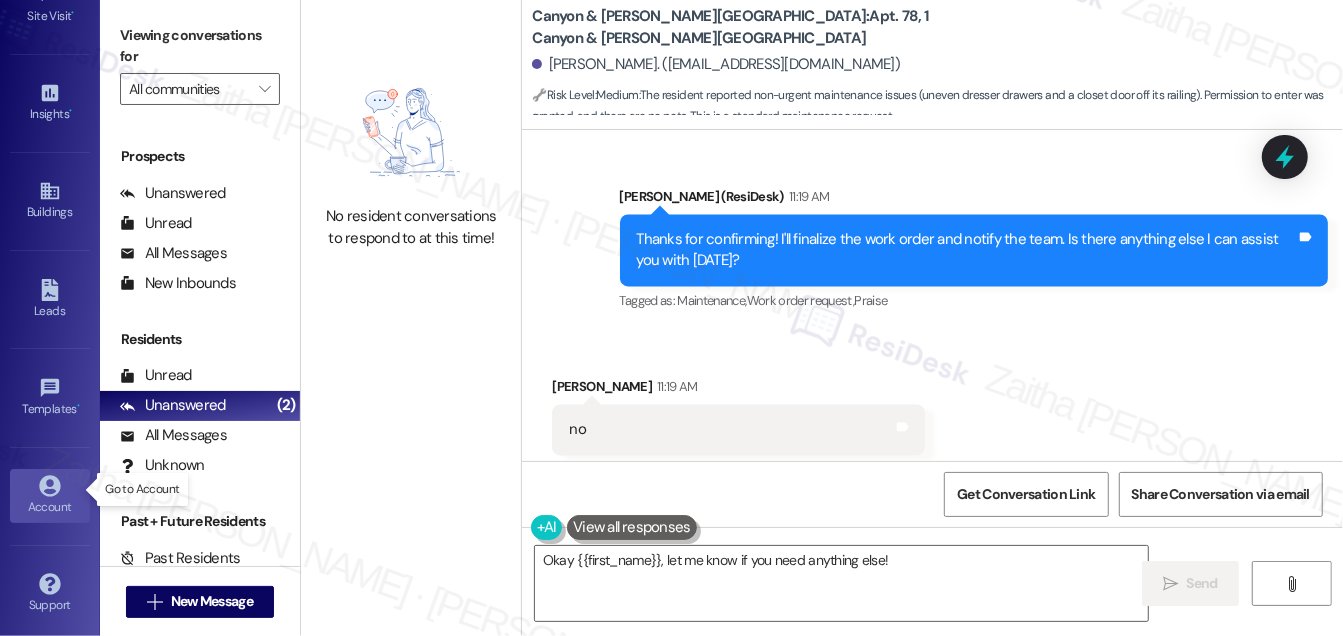 click 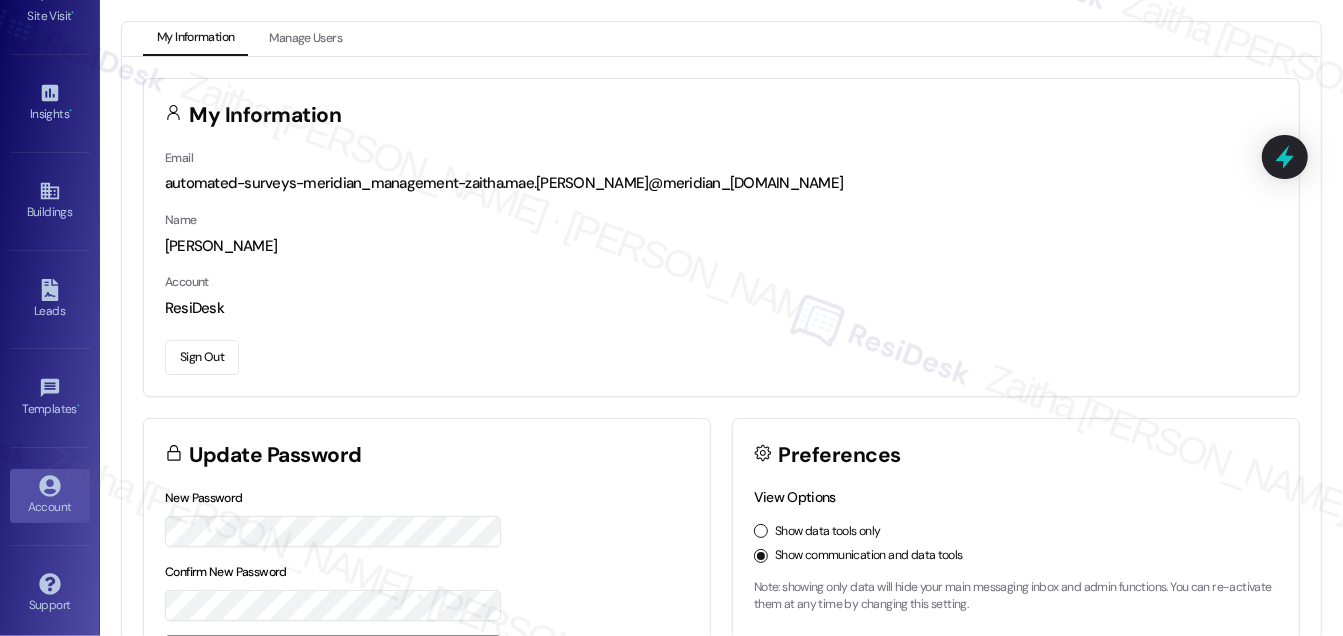 click on "Sign Out" at bounding box center [202, 357] 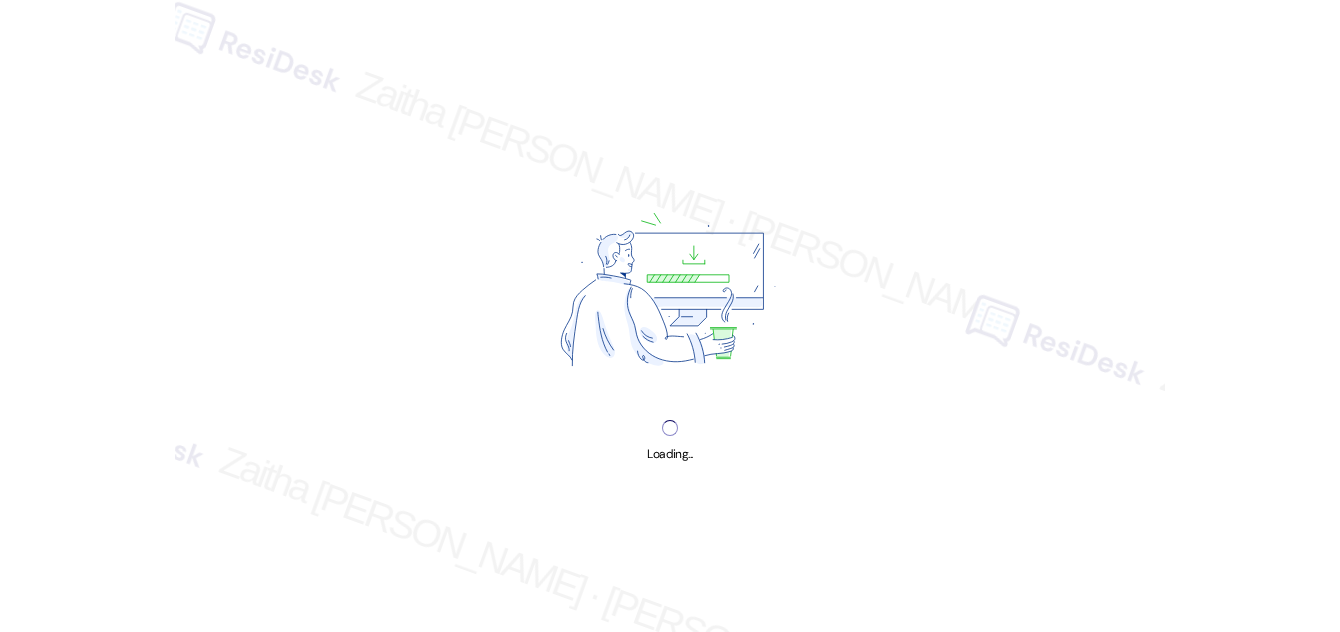 scroll, scrollTop: 0, scrollLeft: 0, axis: both 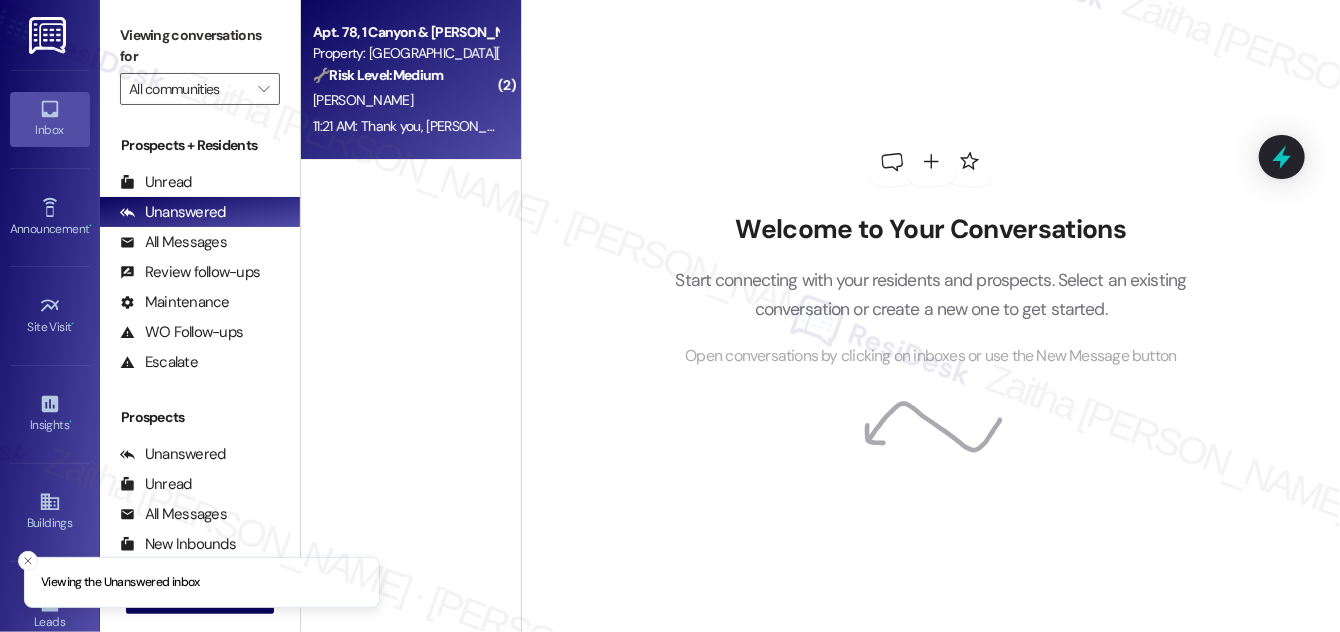 click on "[PERSON_NAME]" at bounding box center [405, 100] 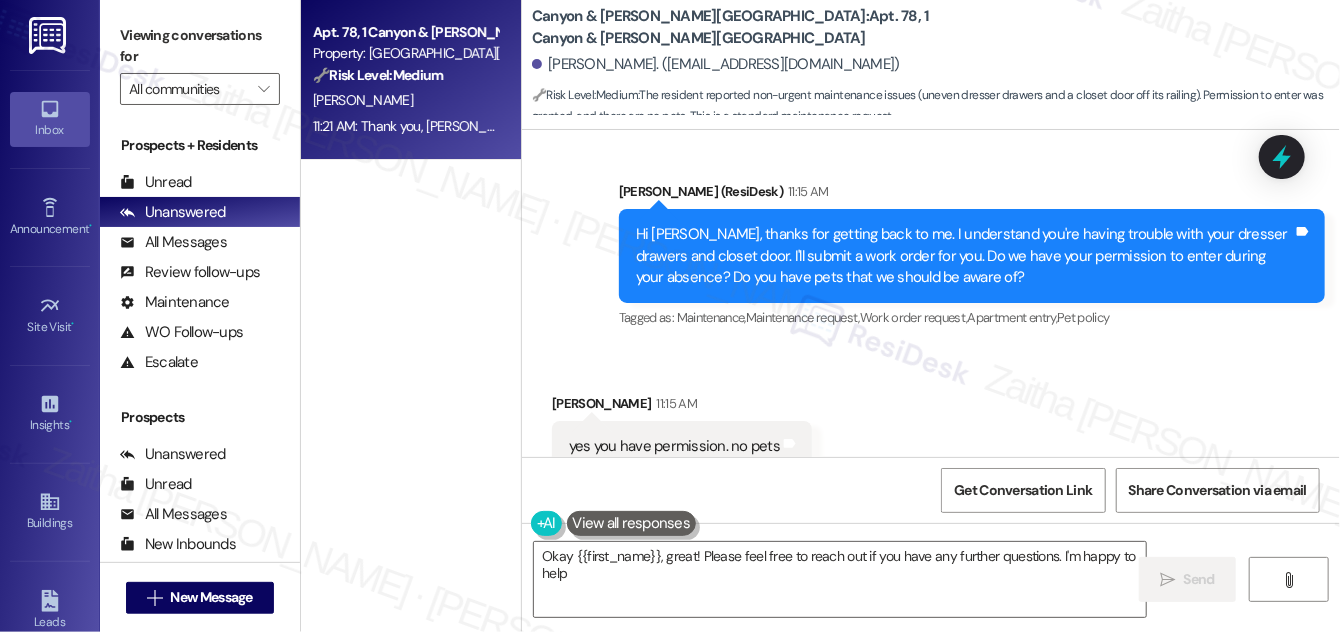 type on "Okay {{first_name}}, great! Please feel free to reach out if you have any further questions. I'm happy to help!" 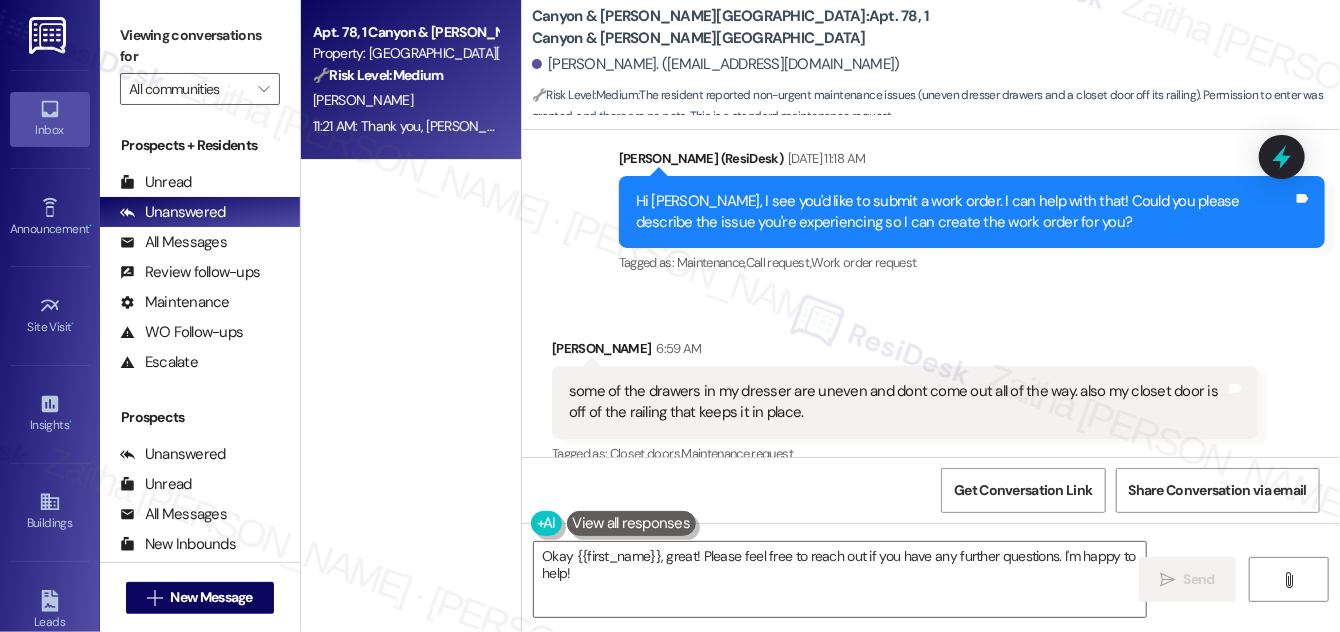scroll, scrollTop: 1743, scrollLeft: 0, axis: vertical 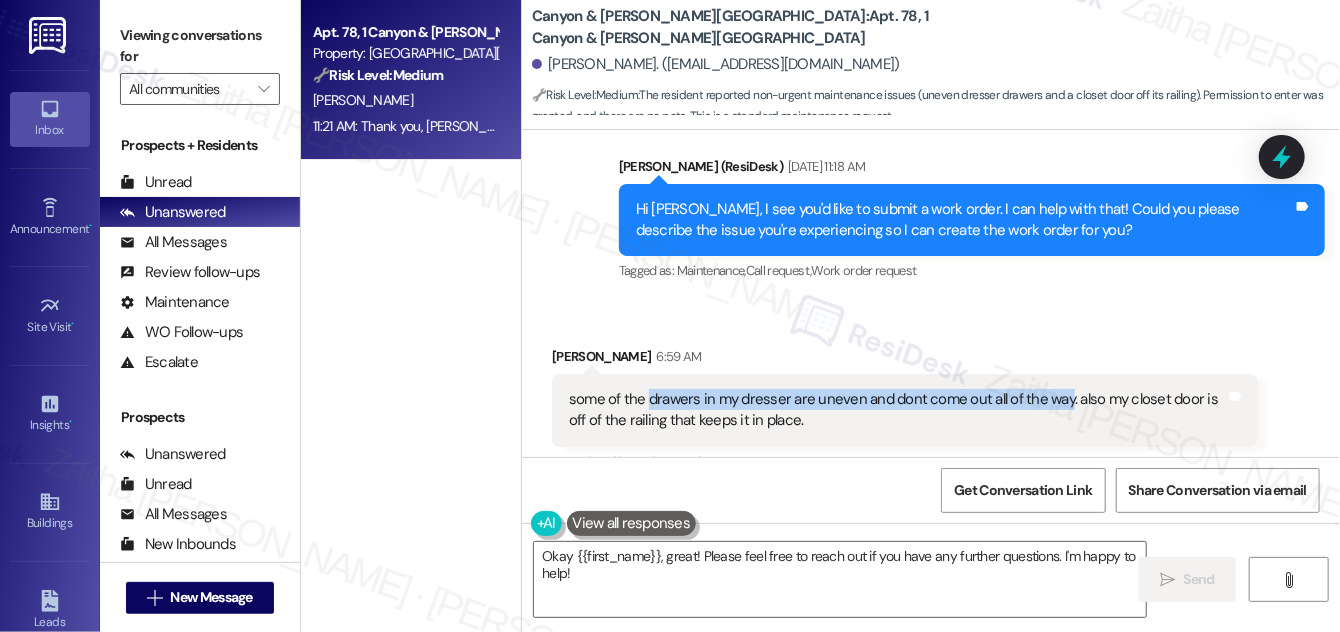 drag, startPoint x: 645, startPoint y: 354, endPoint x: 1060, endPoint y: 352, distance: 415.00482 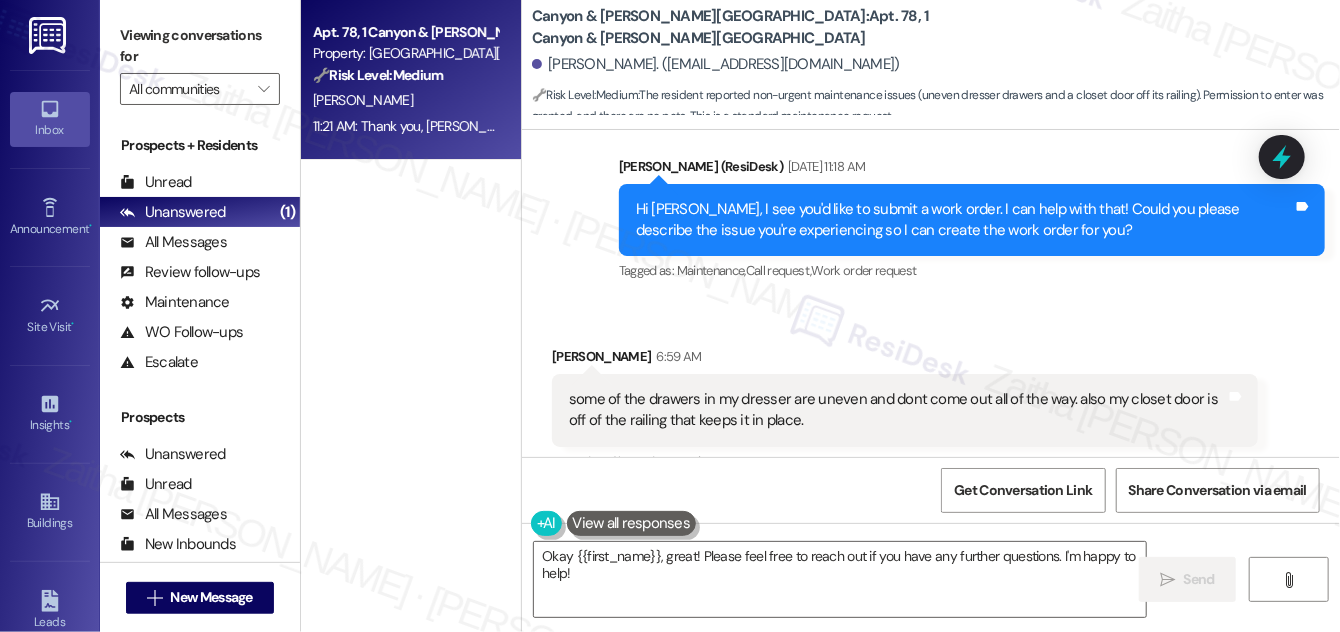 click on "Tagged as:   Closet doors ,  Click to highlight conversations about Closet doors Maintenance request Click to highlight conversations about Maintenance request" at bounding box center (905, 461) 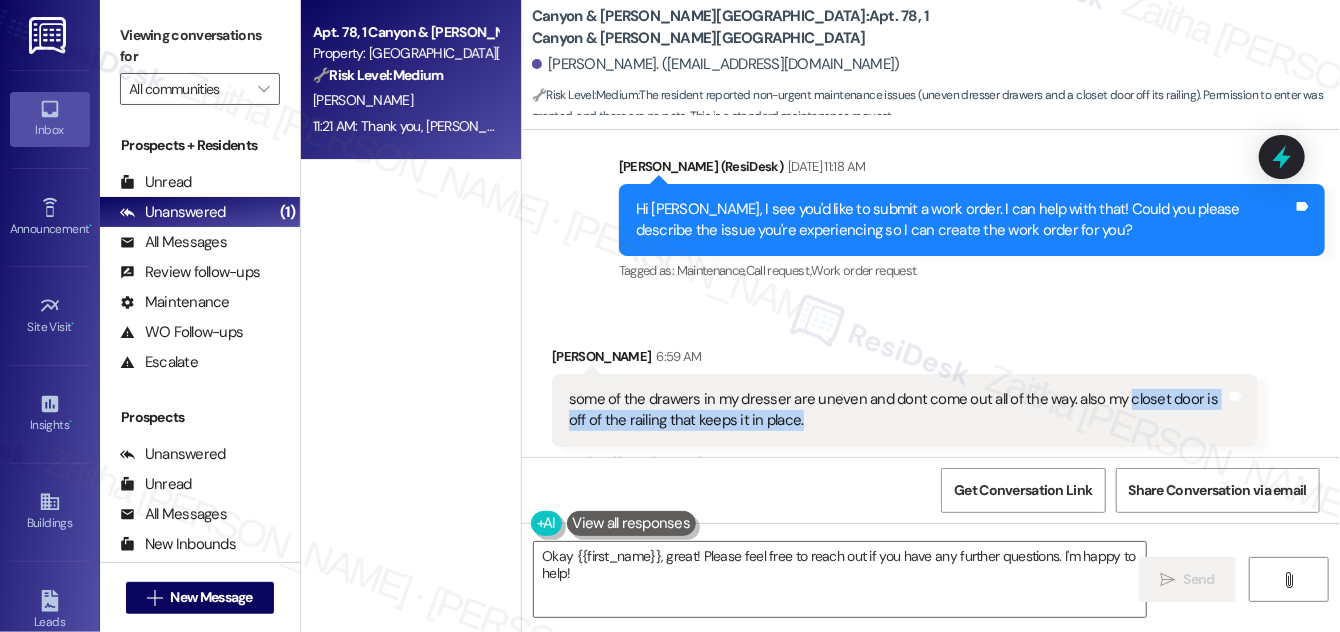 drag, startPoint x: 1119, startPoint y: 354, endPoint x: 1120, endPoint y: 373, distance: 19.026299 